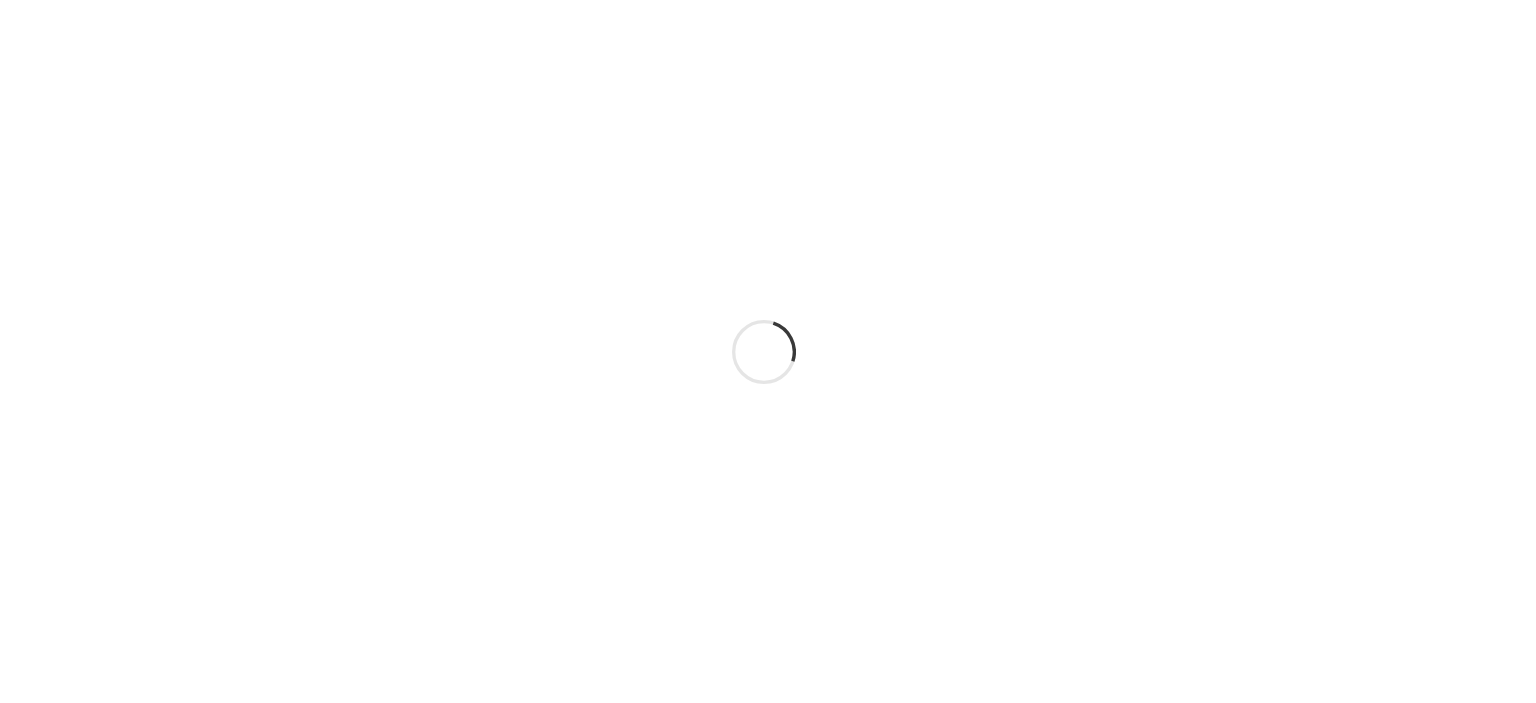 scroll, scrollTop: 0, scrollLeft: 0, axis: both 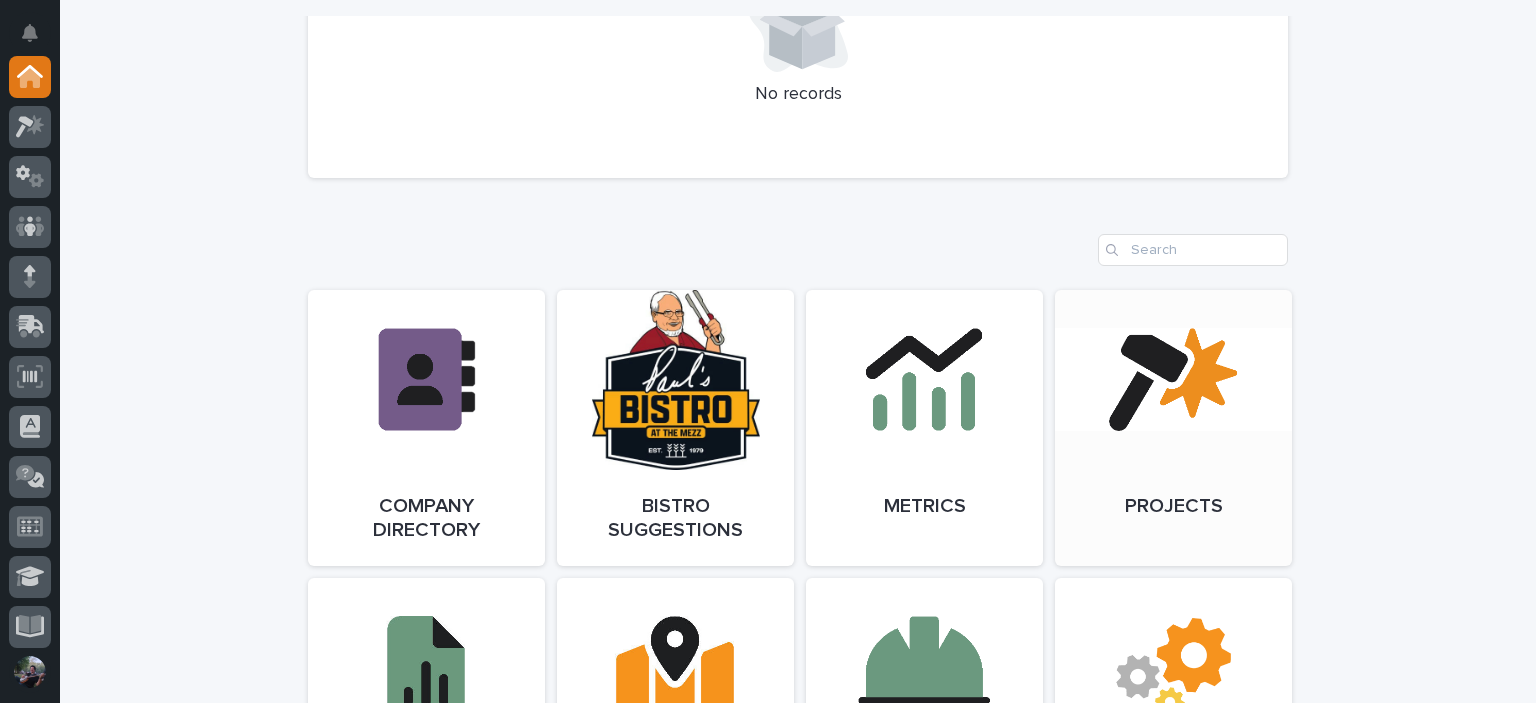 click on "Open Link" at bounding box center (1173, 428) 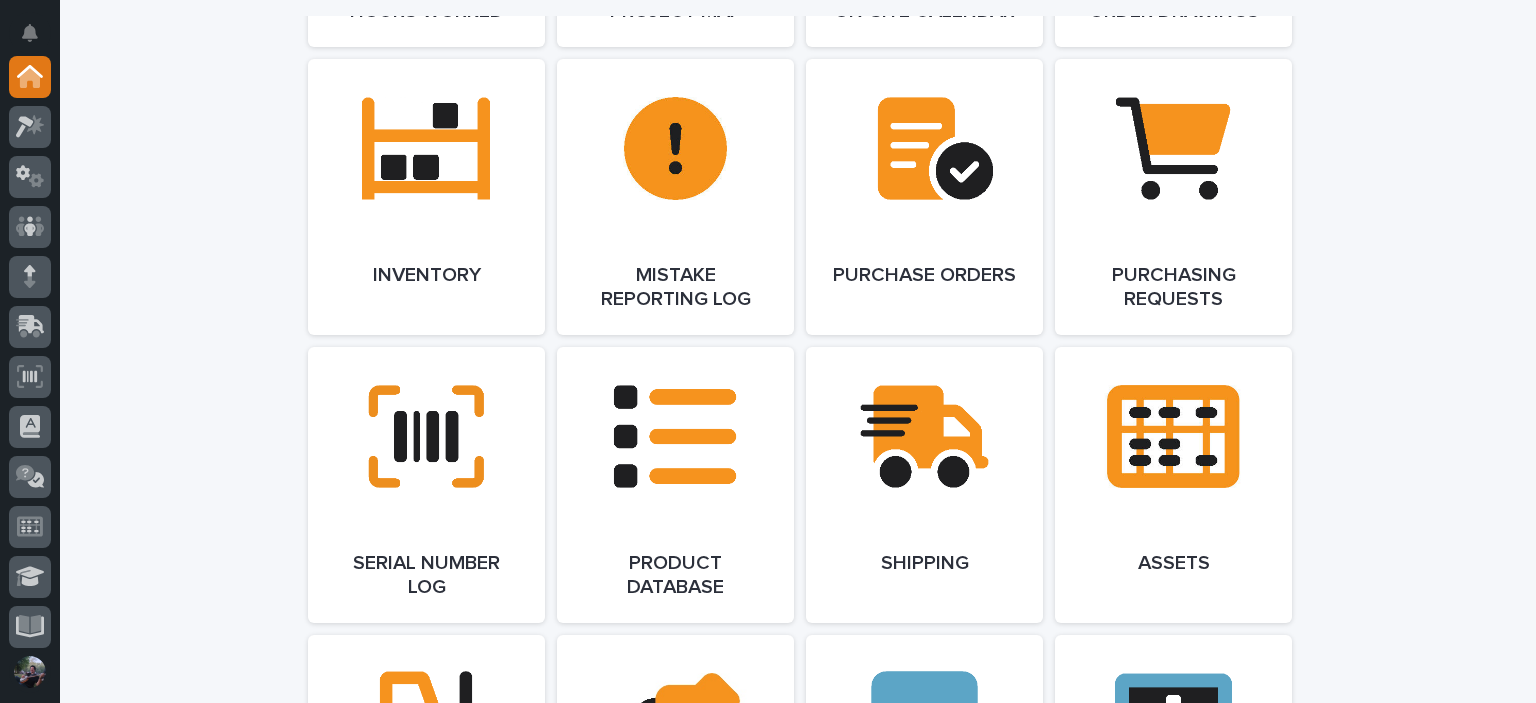 scroll, scrollTop: 2333, scrollLeft: 0, axis: vertical 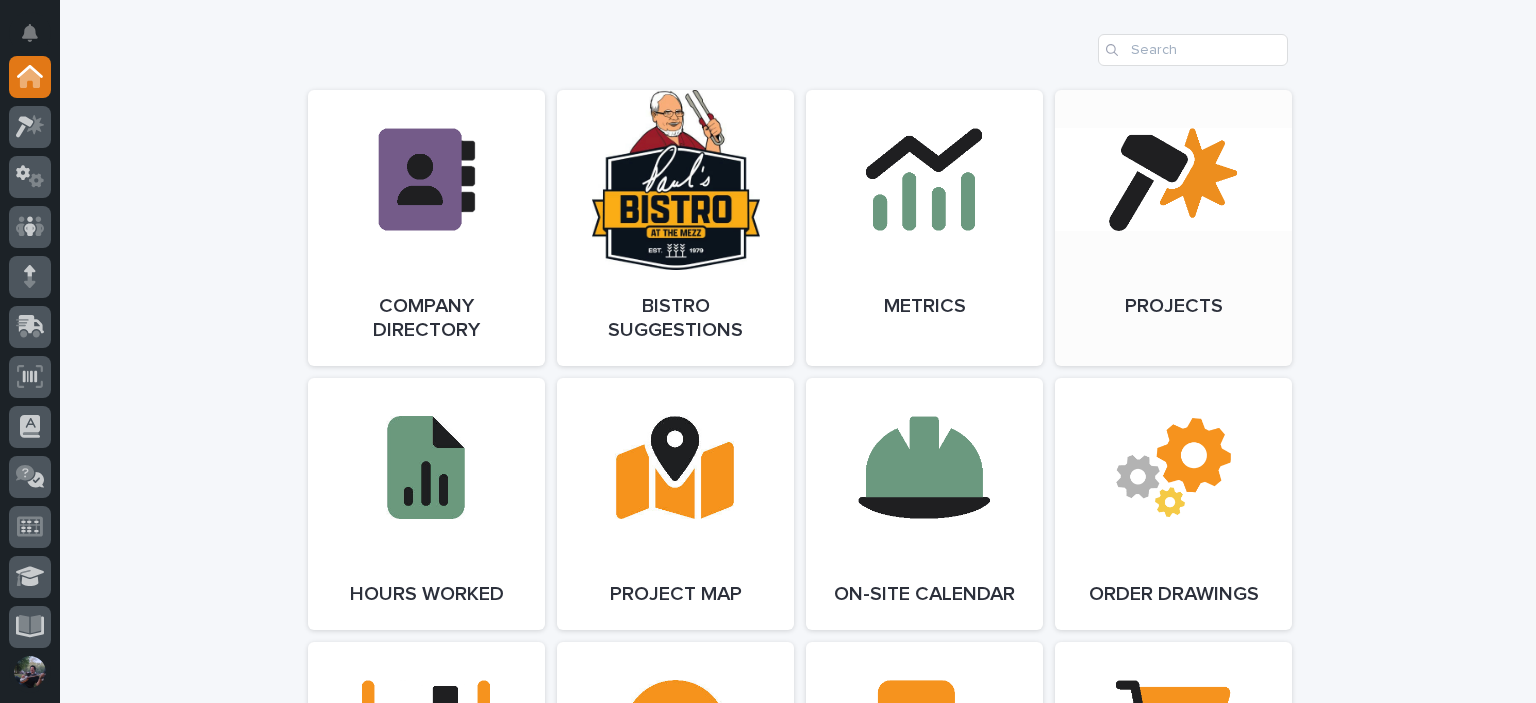 click on "Open Link" at bounding box center [1173, 228] 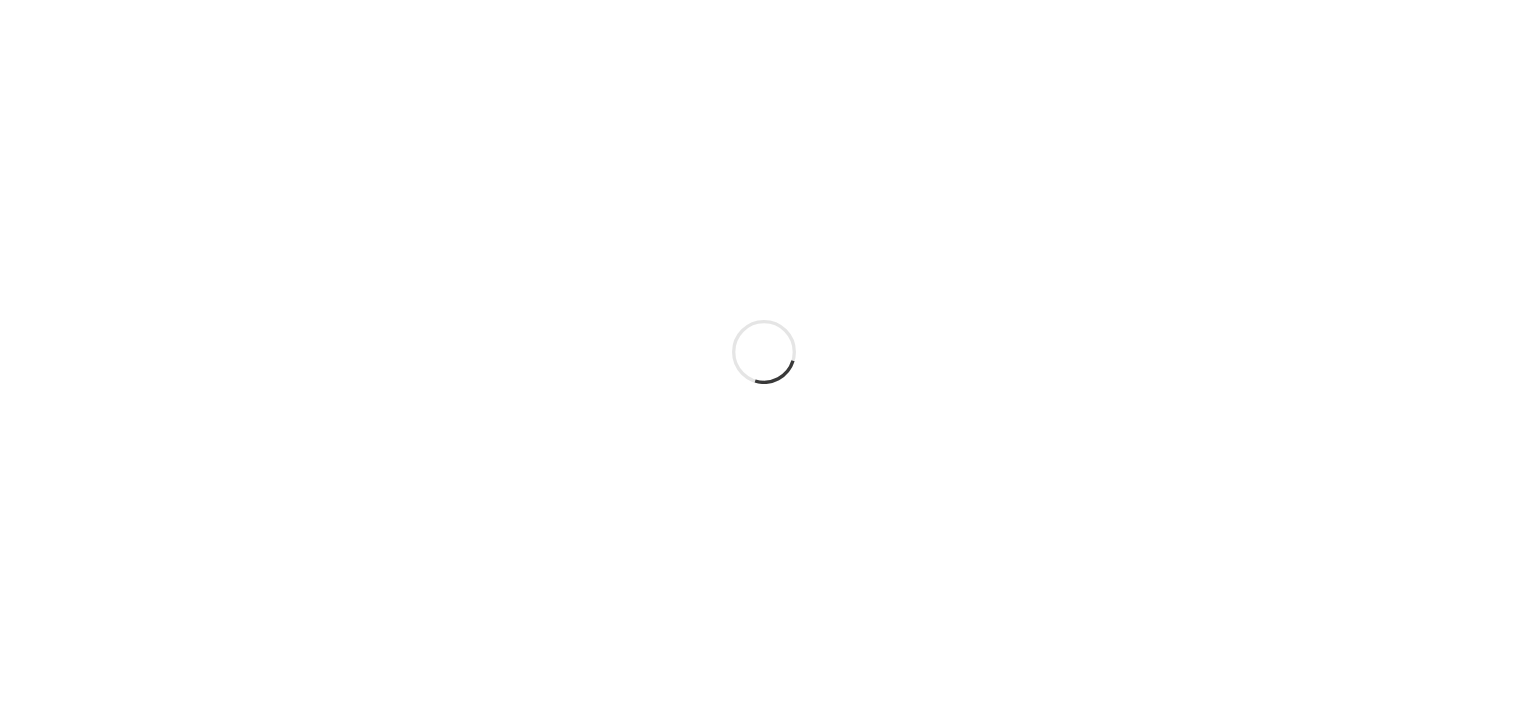 scroll, scrollTop: 0, scrollLeft: 0, axis: both 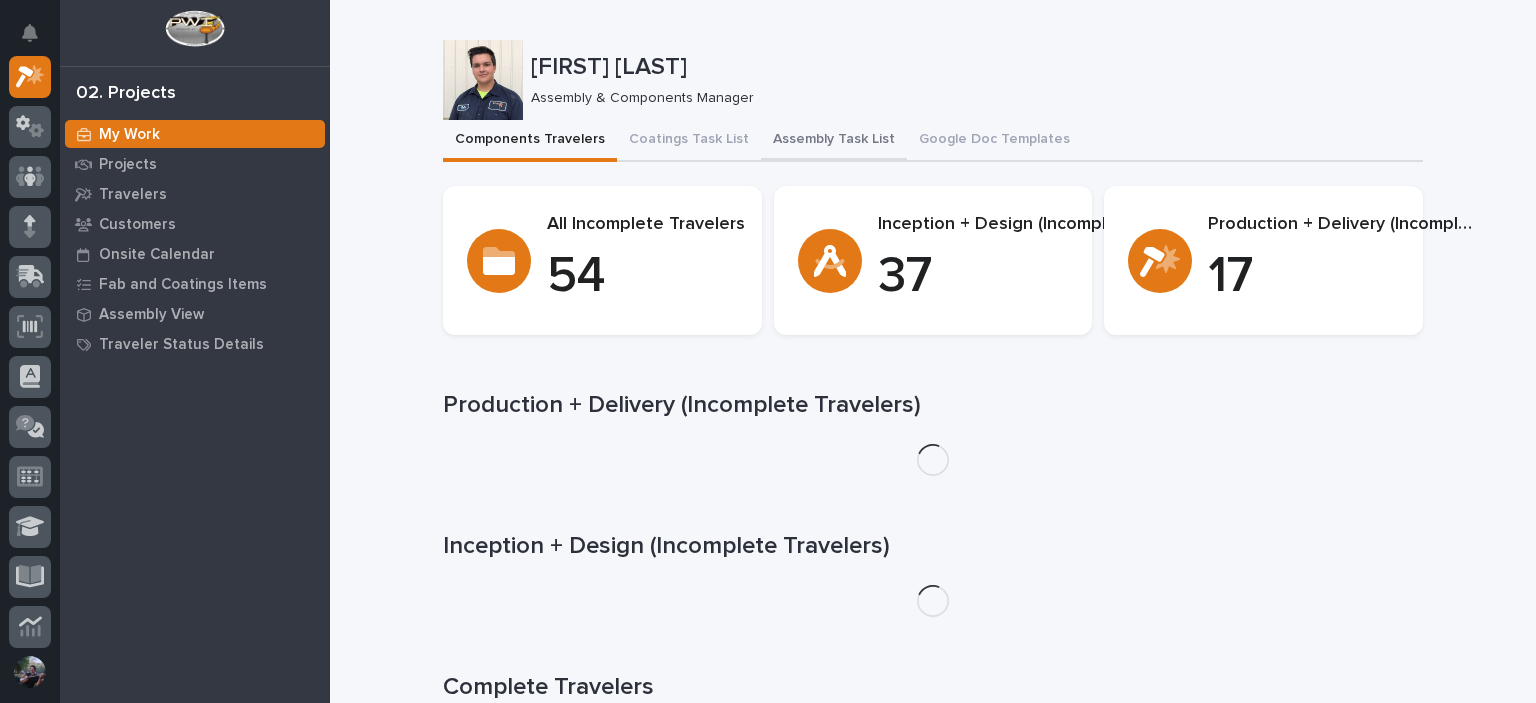 click on "Assembly Task List" at bounding box center [834, 141] 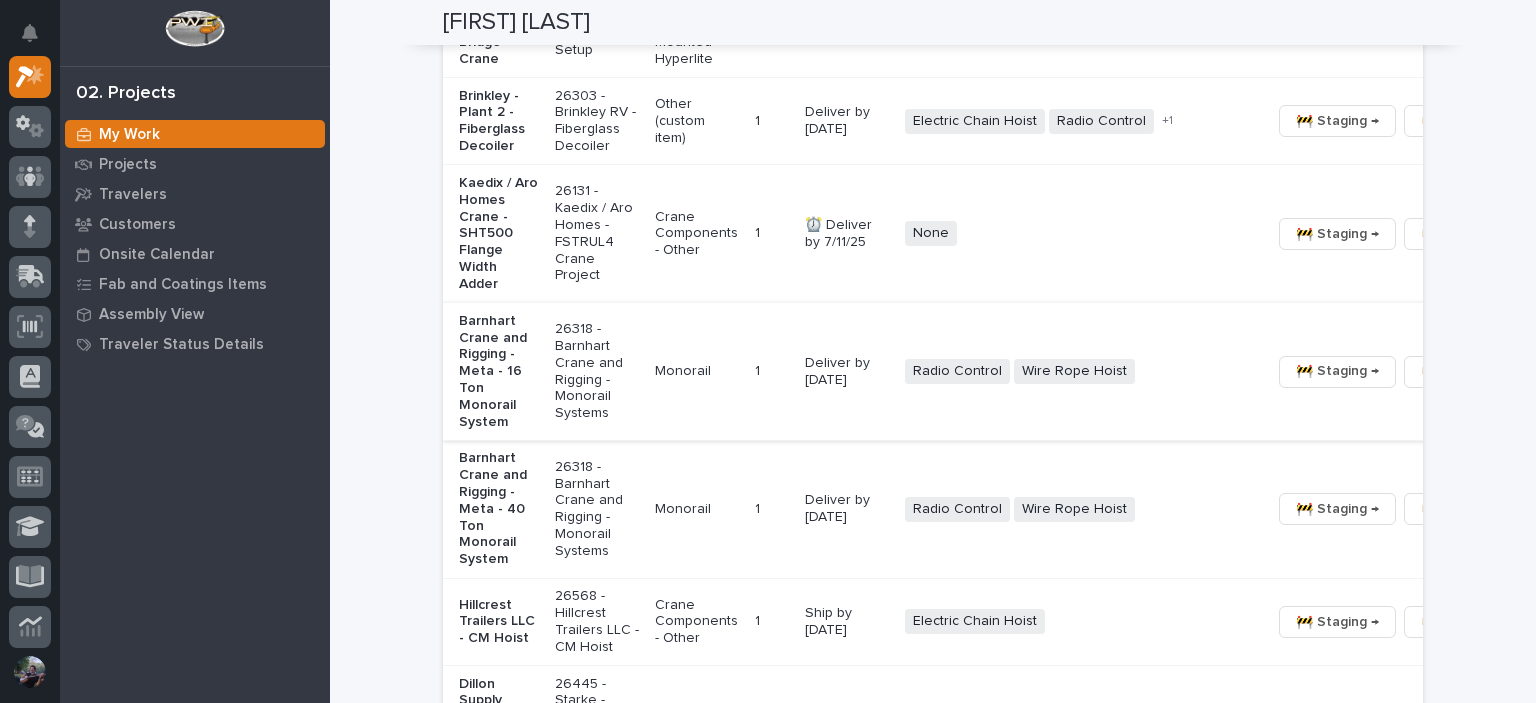 scroll, scrollTop: 1600, scrollLeft: 0, axis: vertical 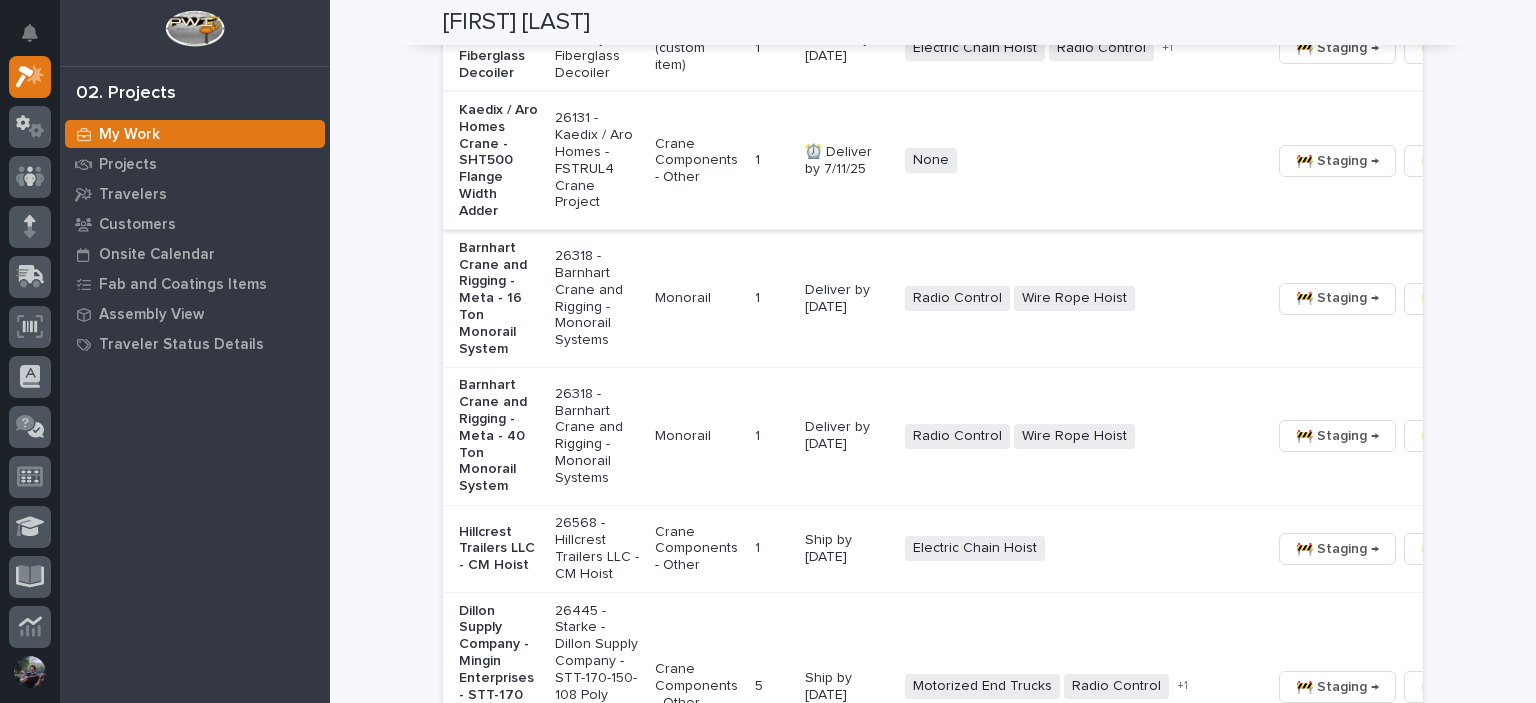 click on "🚧 Staging →" at bounding box center (1337, 161) 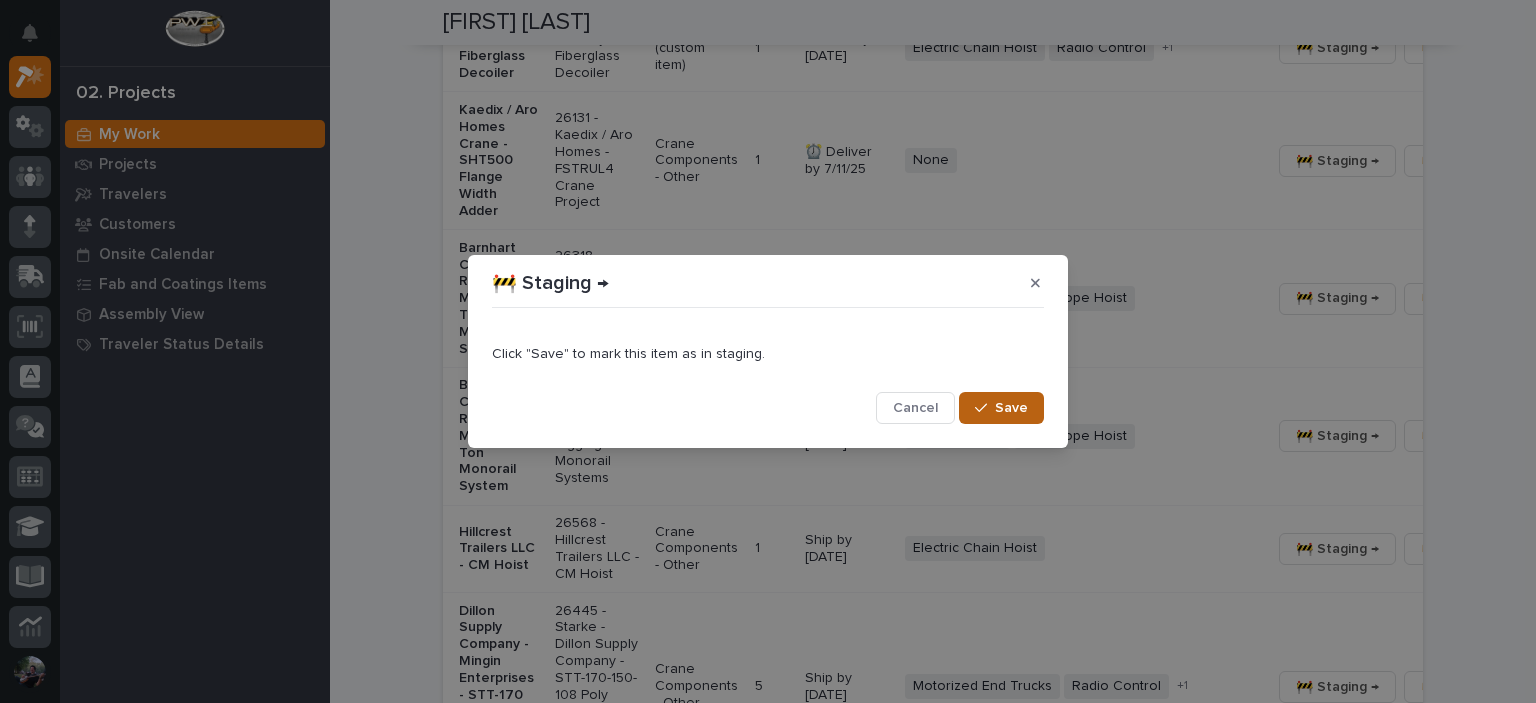 click on "Save" at bounding box center (1011, 408) 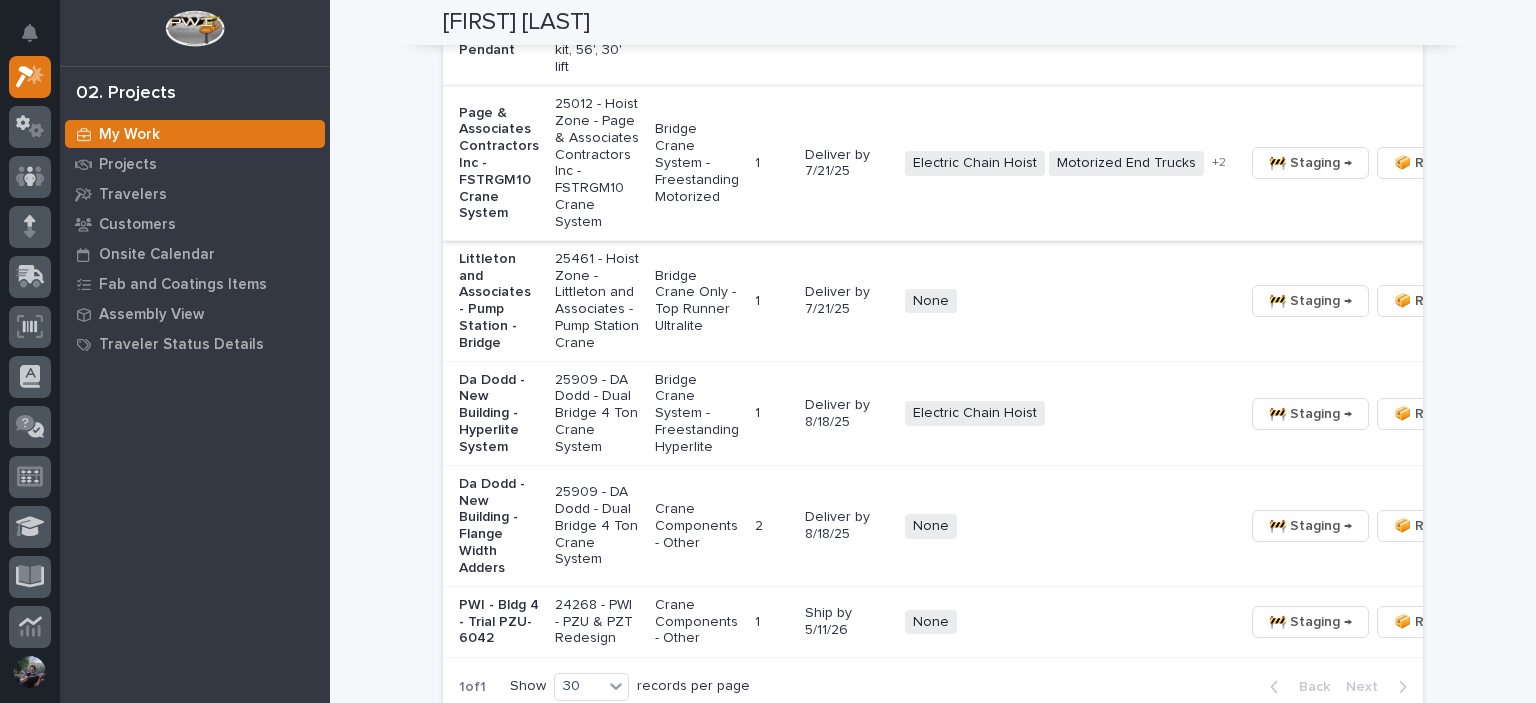 scroll, scrollTop: 2600, scrollLeft: 0, axis: vertical 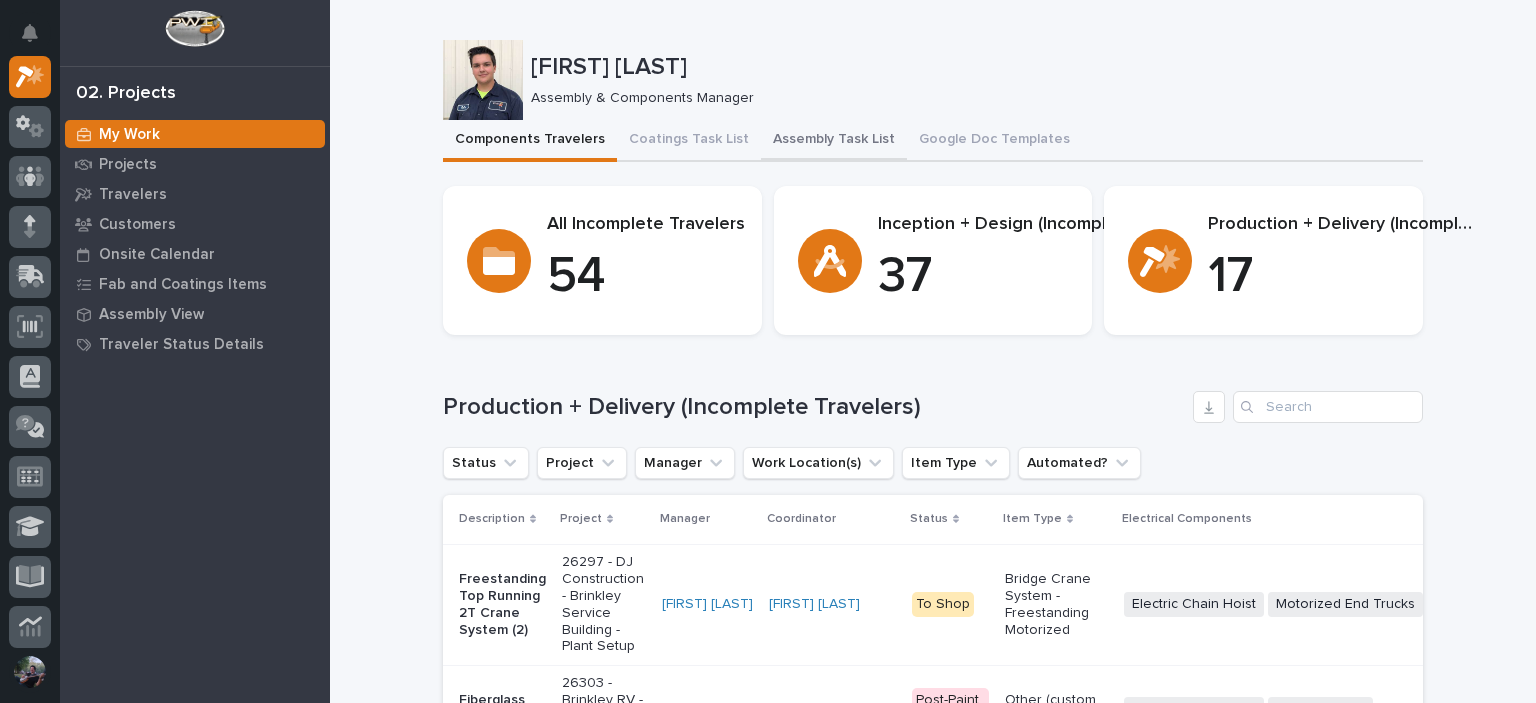 click on "Assembly Task List" at bounding box center [834, 141] 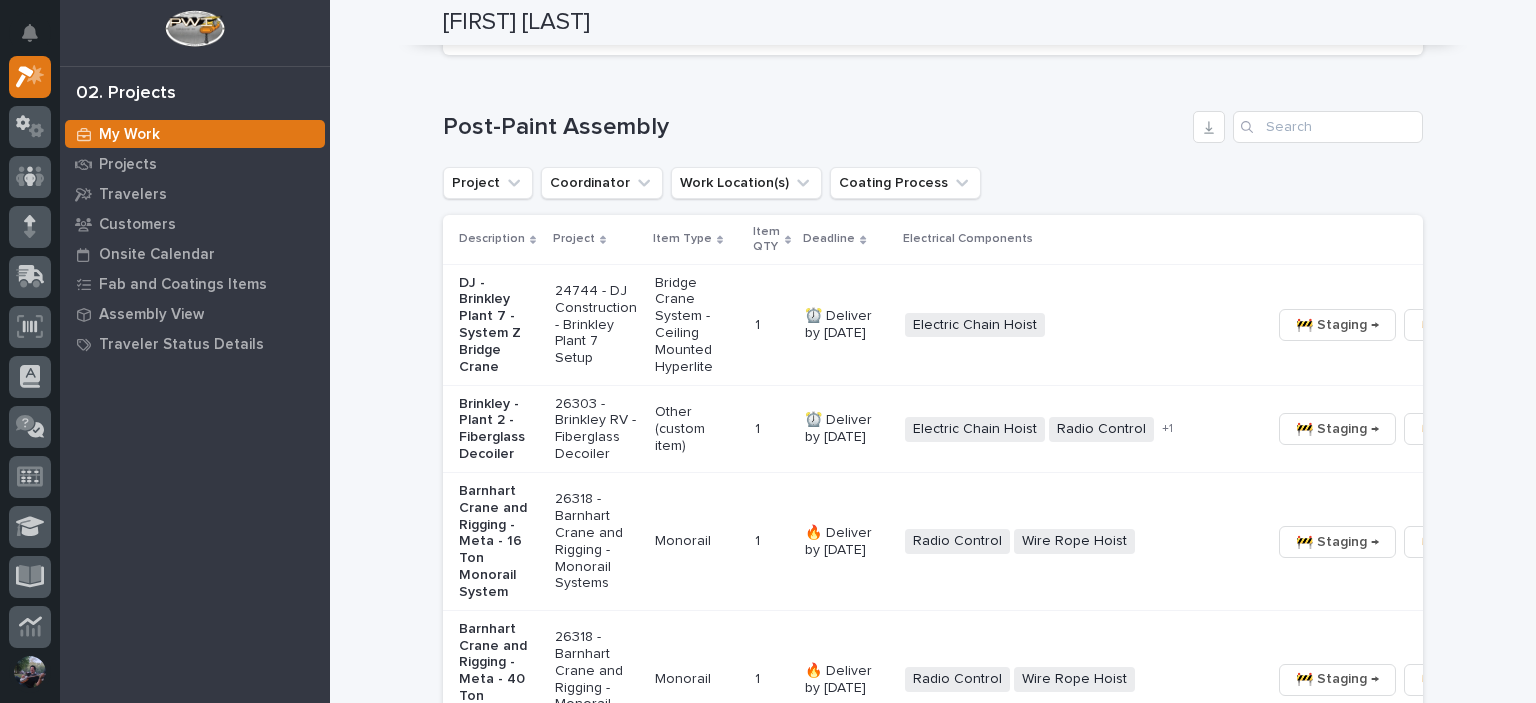 scroll, scrollTop: 1200, scrollLeft: 0, axis: vertical 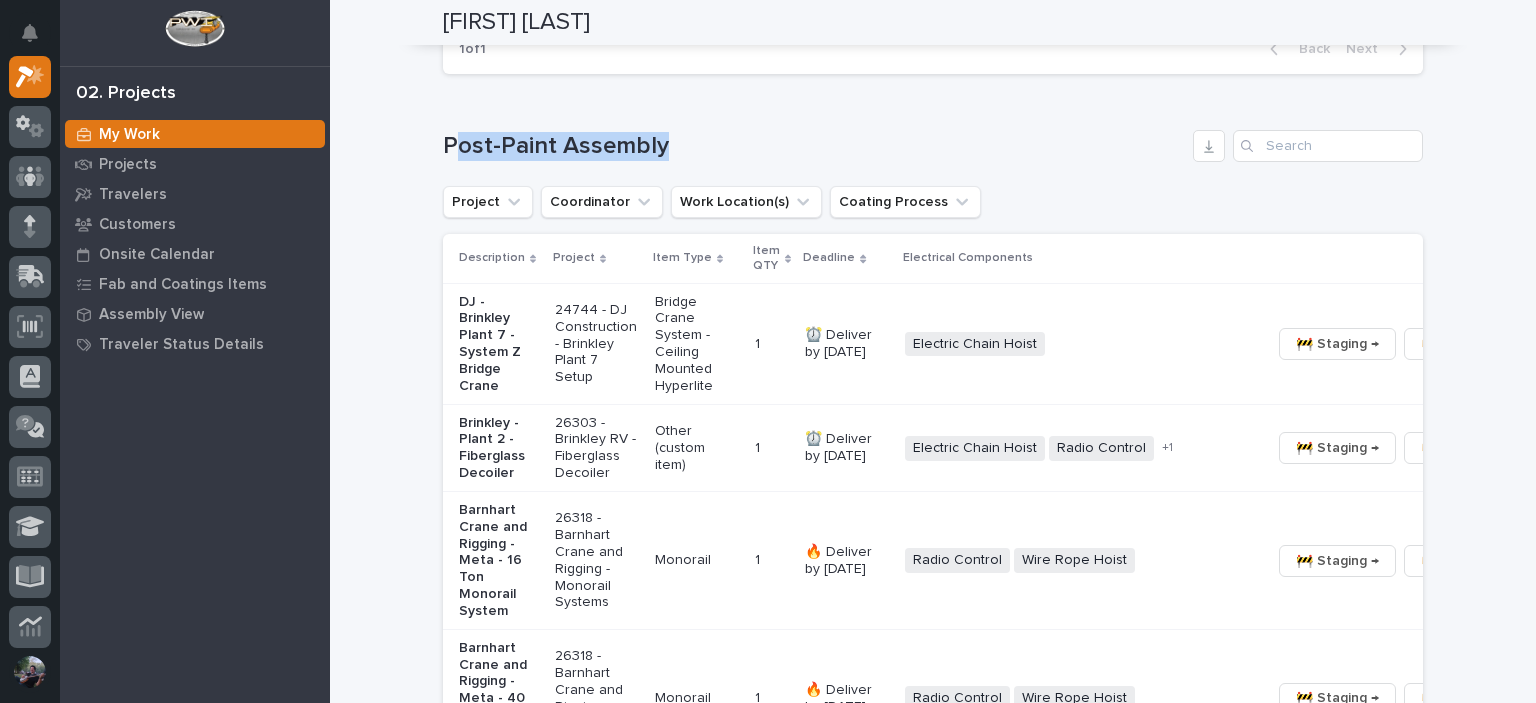 drag, startPoint x: 620, startPoint y: 129, endPoint x: 443, endPoint y: 114, distance: 177.63446 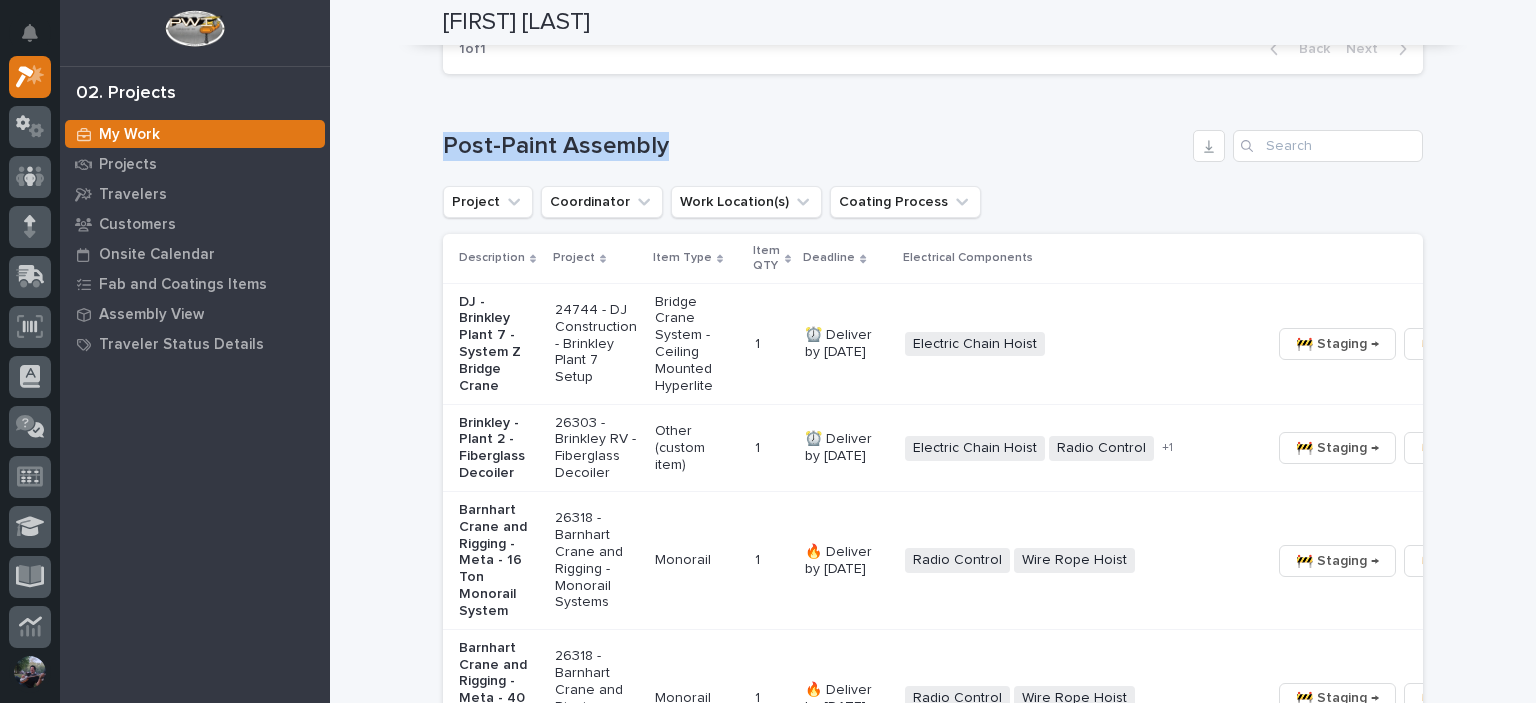 drag, startPoint x: 654, startPoint y: 126, endPoint x: 362, endPoint y: 120, distance: 292.06165 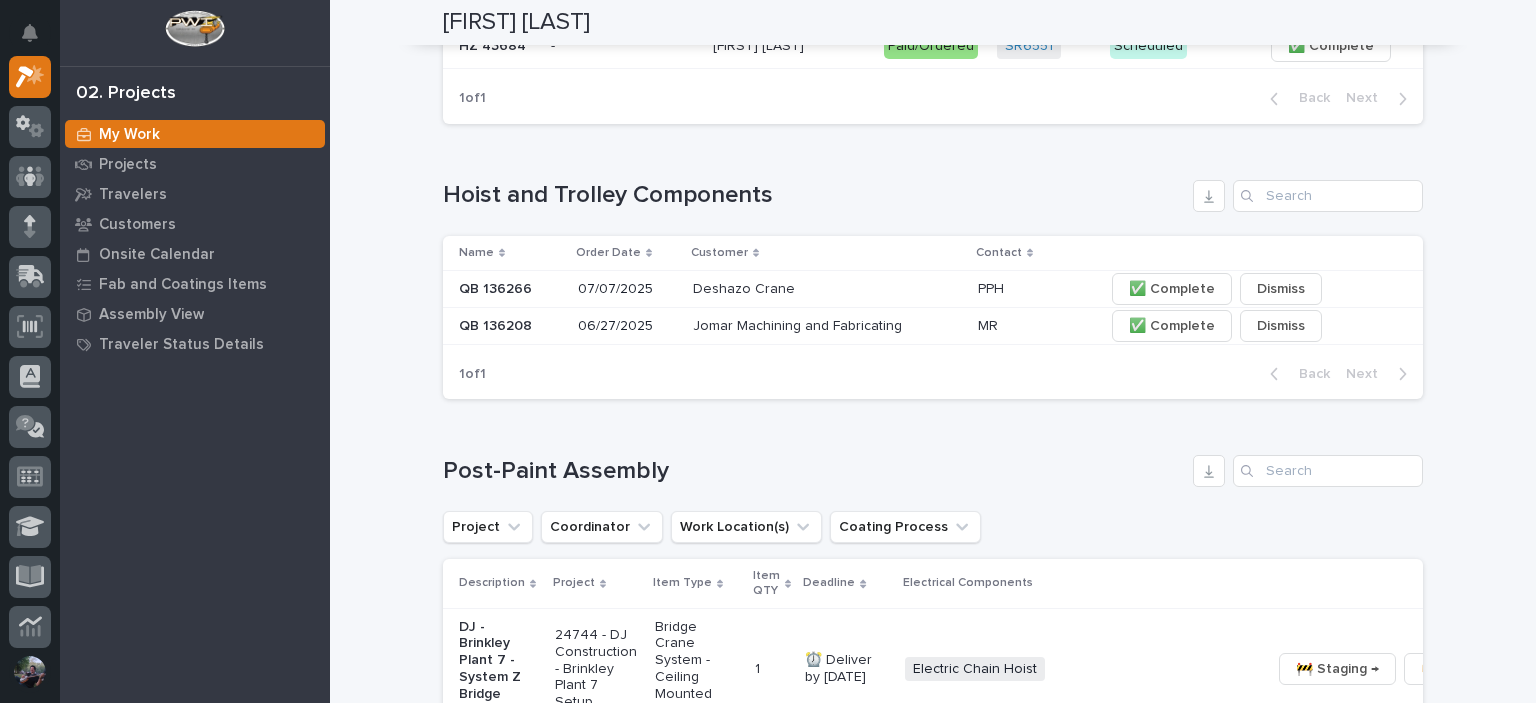 scroll, scrollTop: 933, scrollLeft: 0, axis: vertical 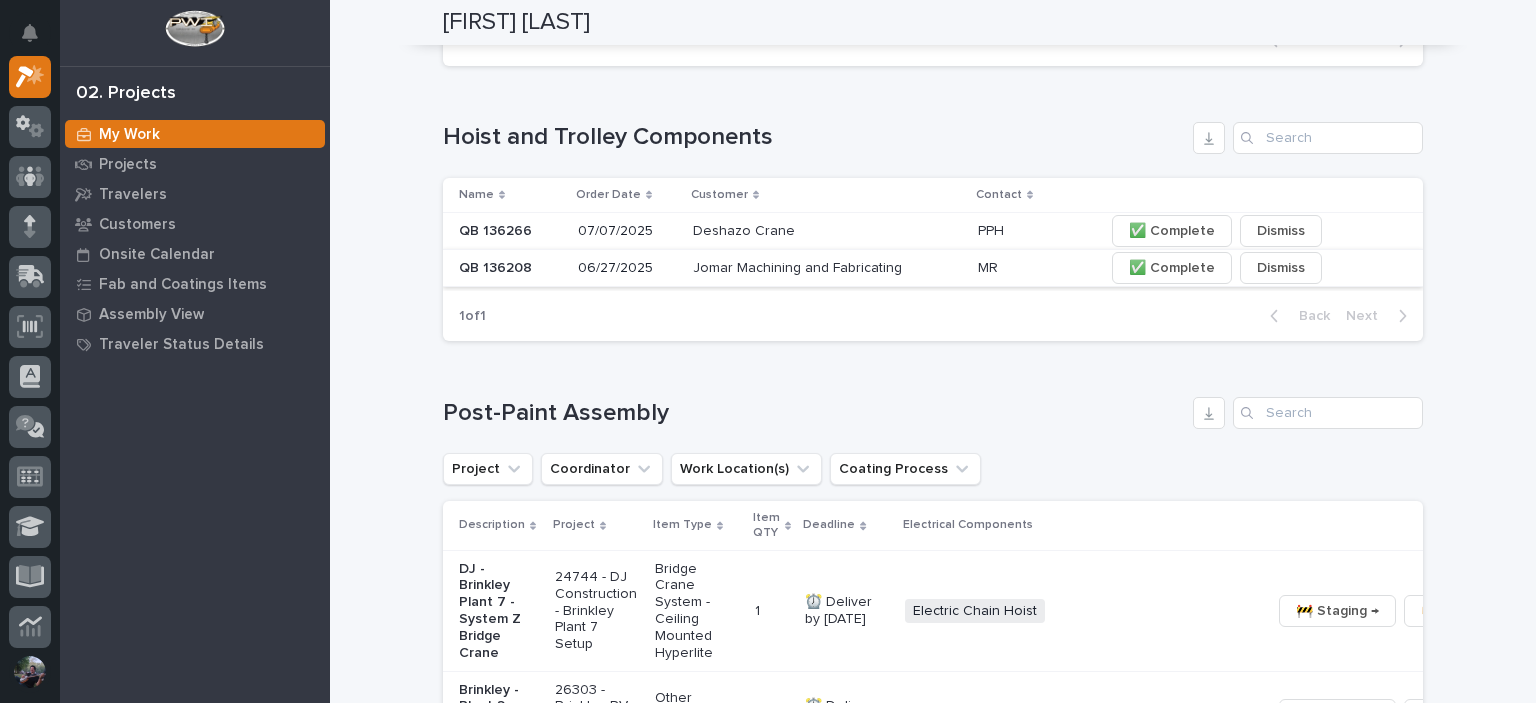 click on "✅ Complete" at bounding box center (1172, 268) 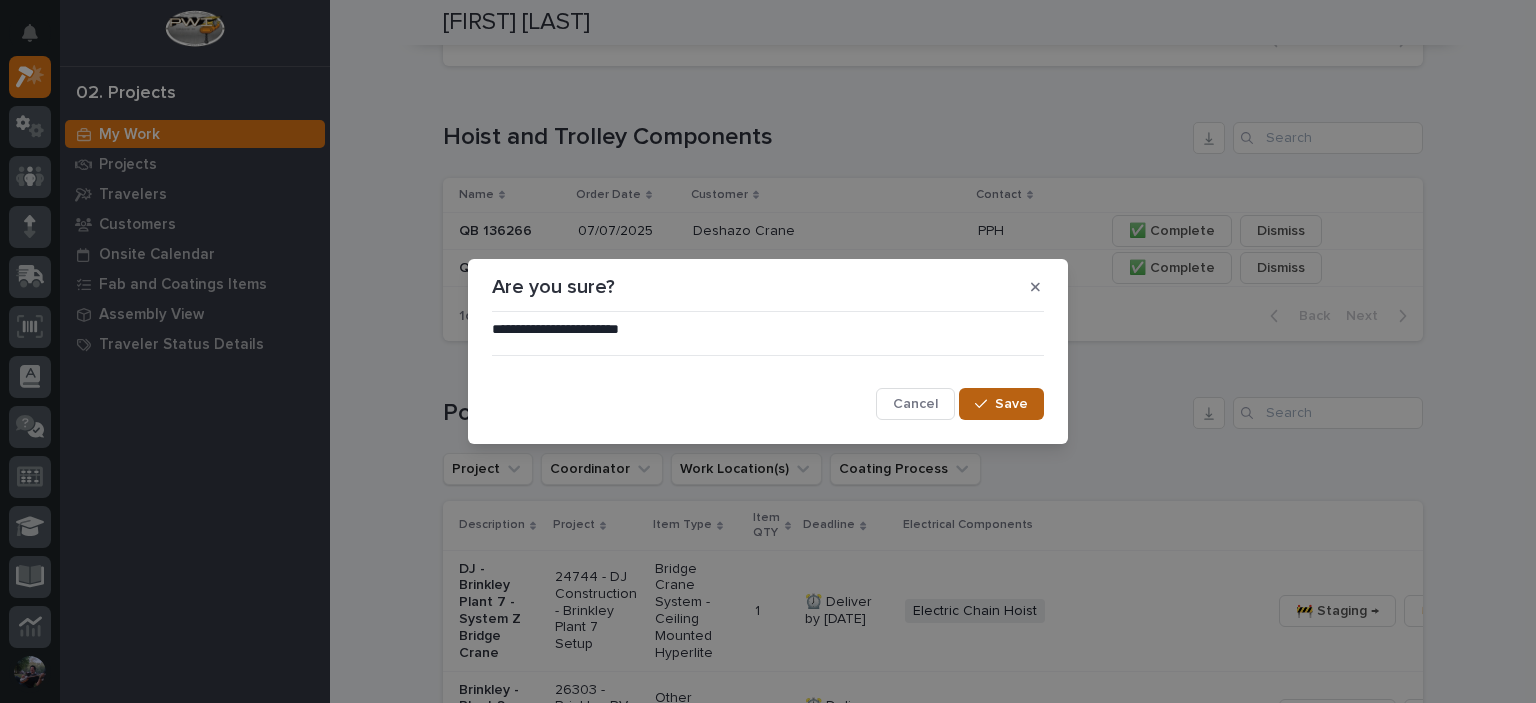 click on "Save" at bounding box center (1011, 404) 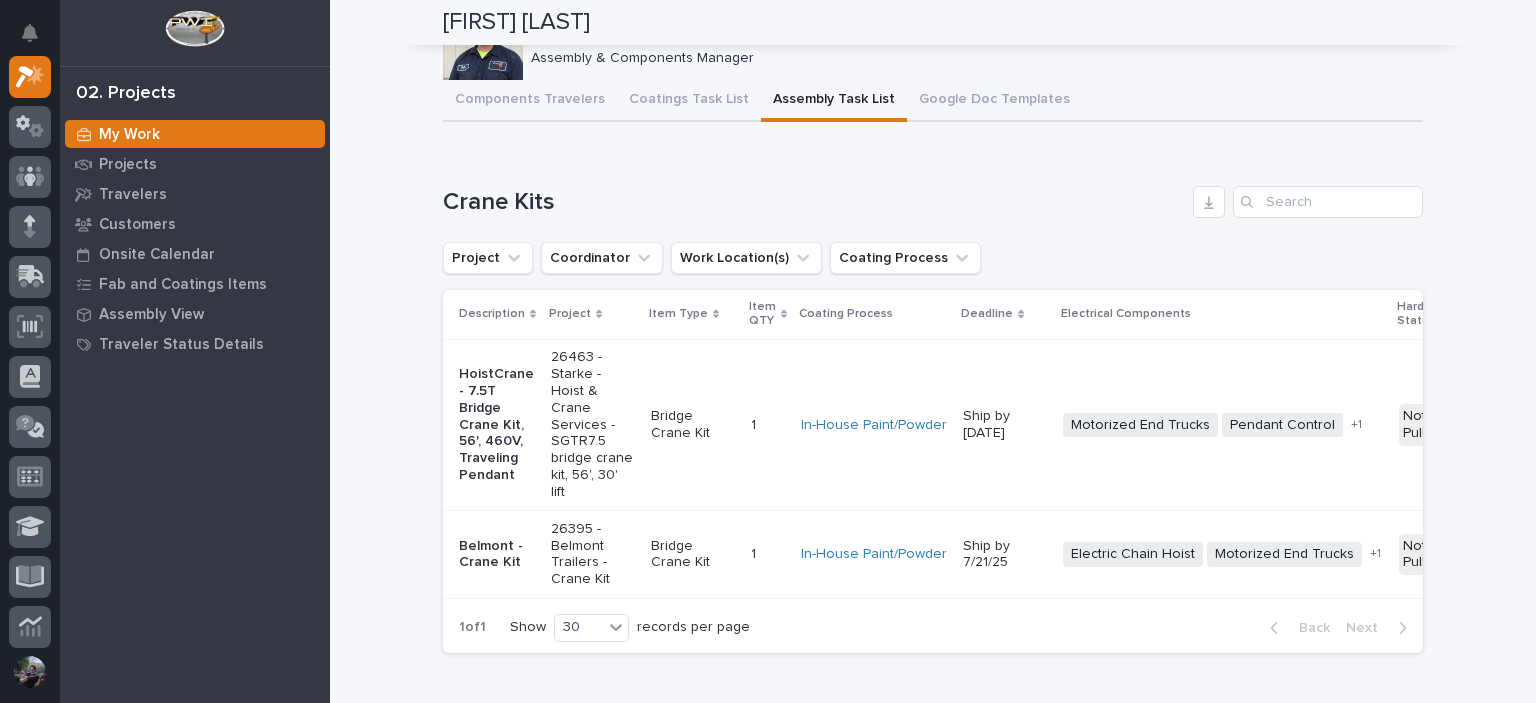 scroll, scrollTop: 0, scrollLeft: 0, axis: both 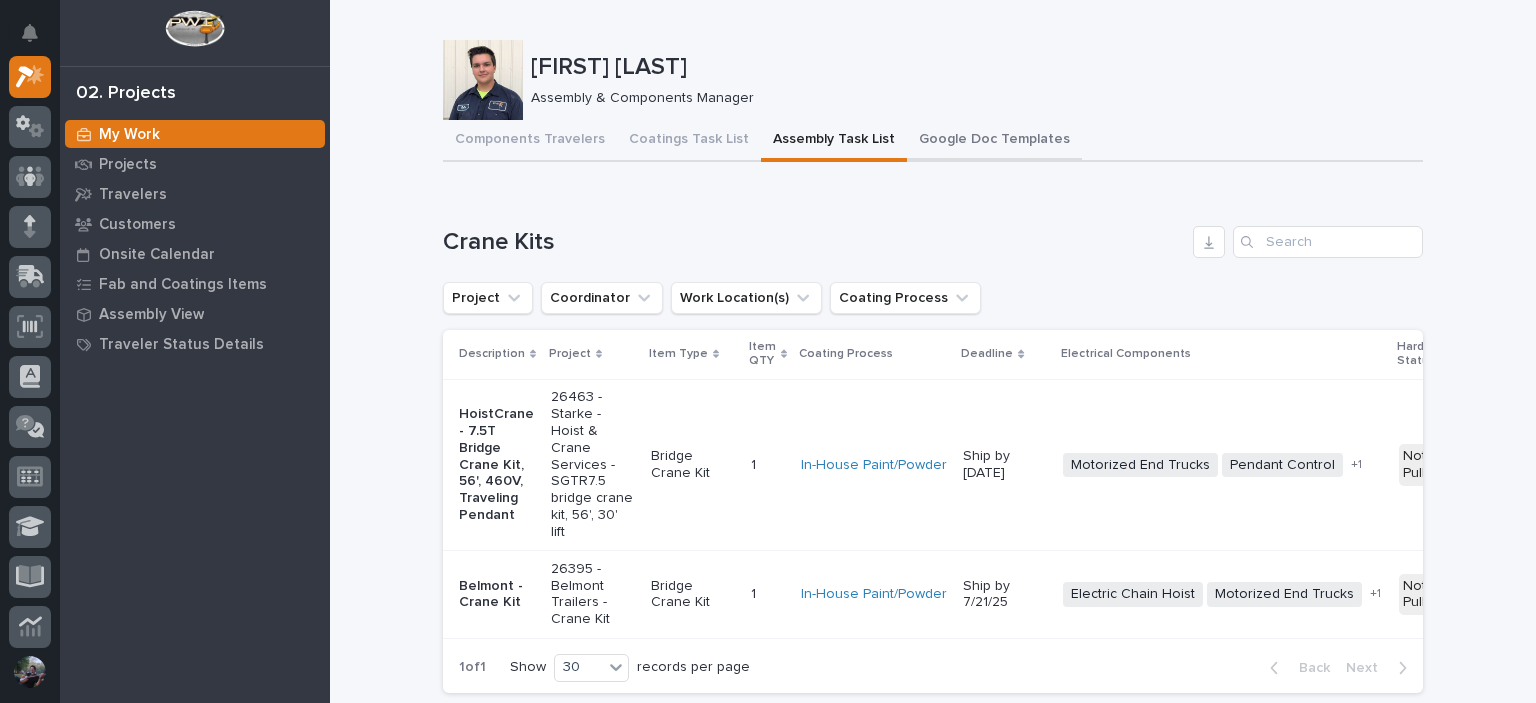 click on "Google Doc Templates" at bounding box center (994, 141) 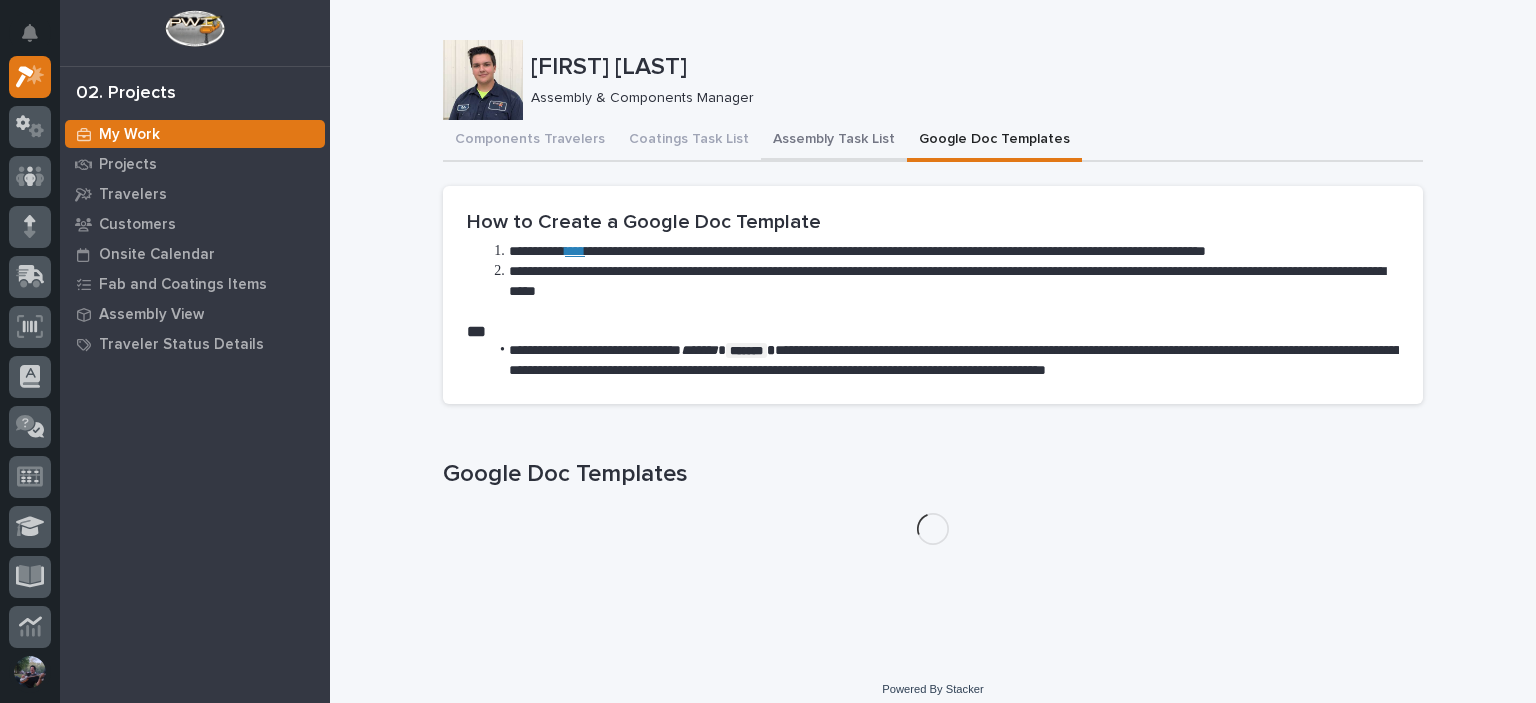 click on "Assembly Task List" at bounding box center (834, 141) 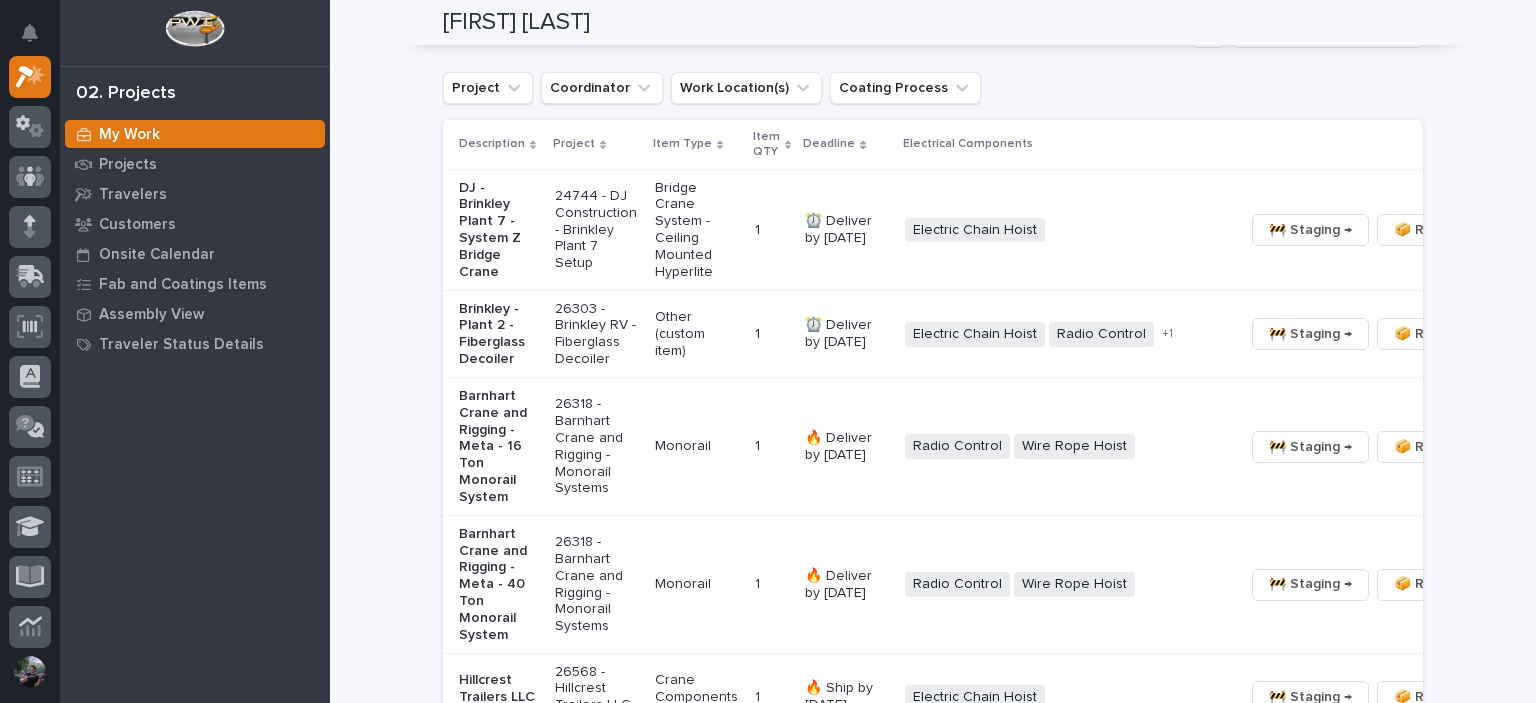 scroll, scrollTop: 1266, scrollLeft: 0, axis: vertical 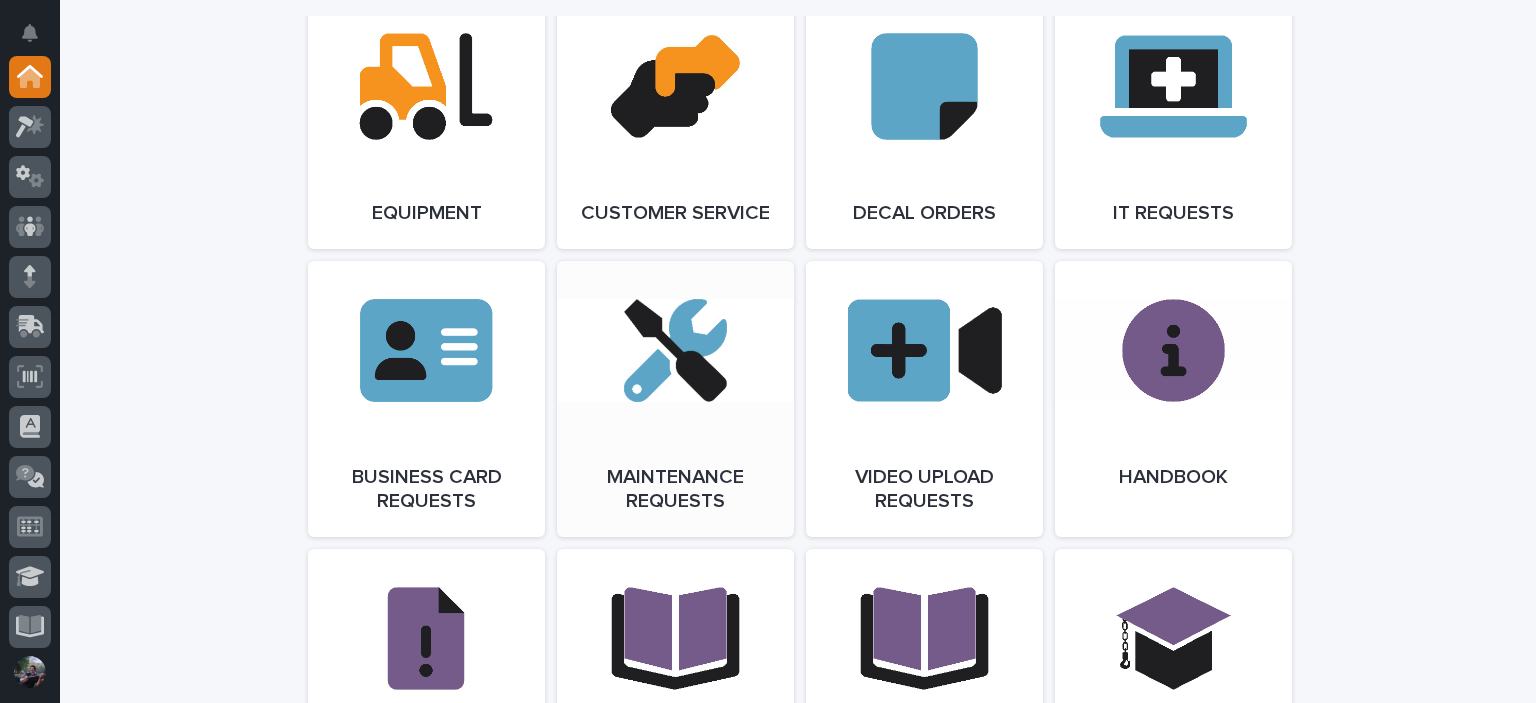 click on "Open Link" at bounding box center (675, 399) 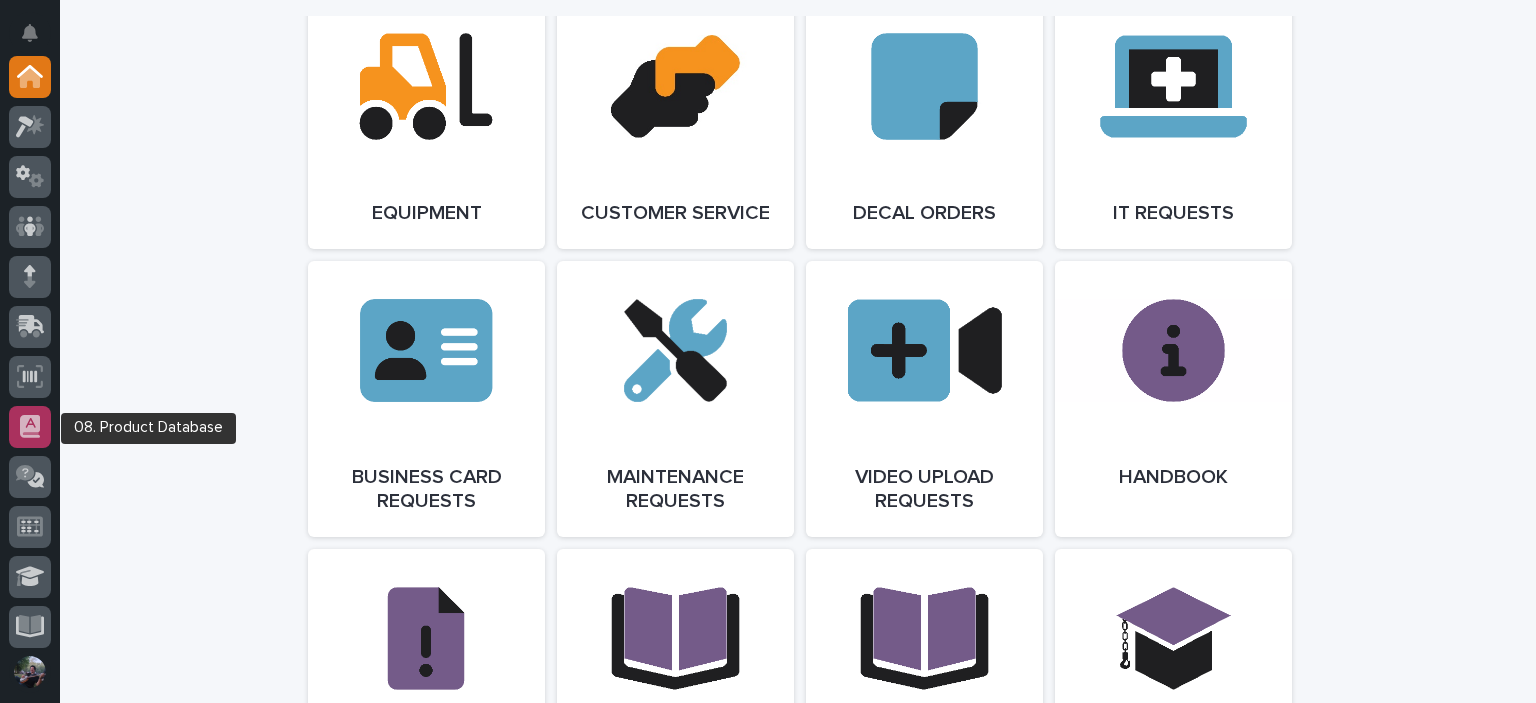 click 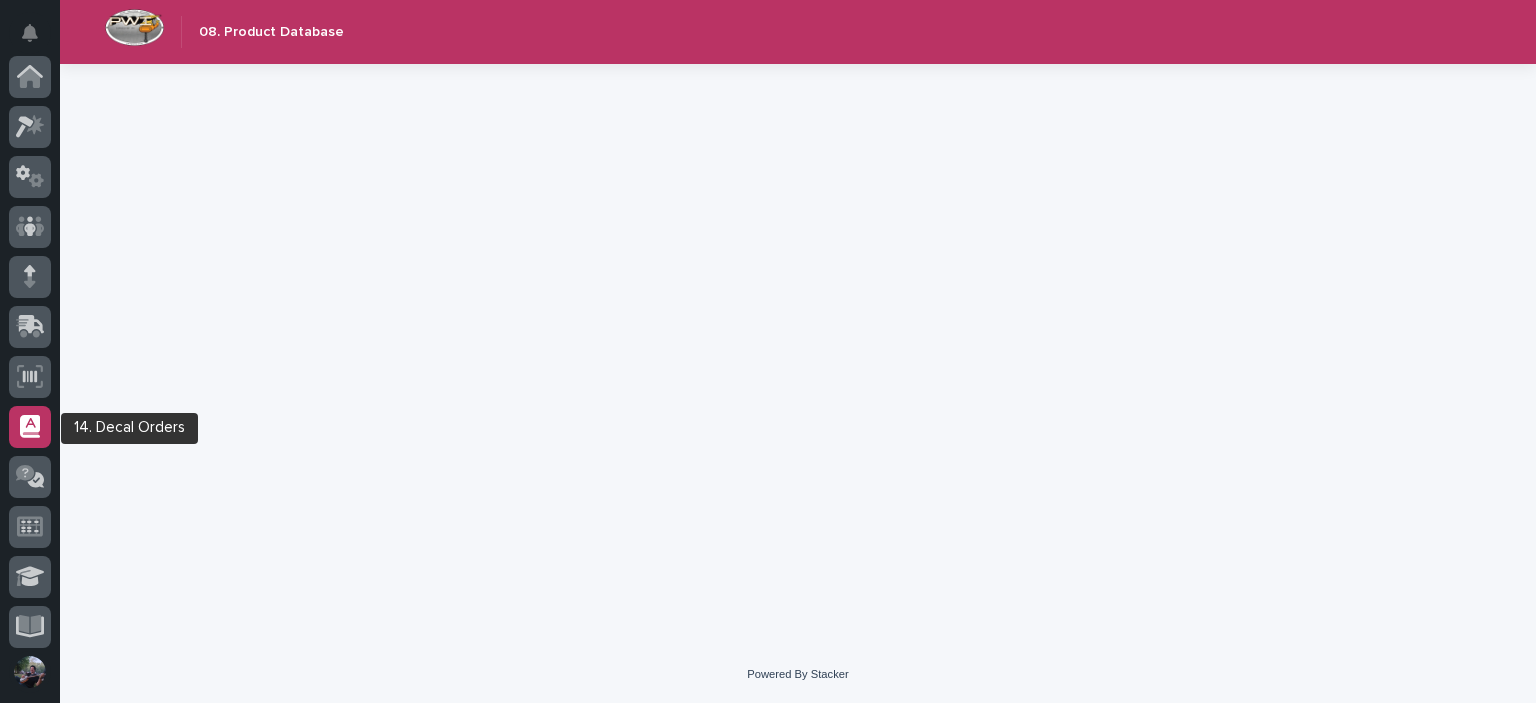 scroll, scrollTop: 350, scrollLeft: 0, axis: vertical 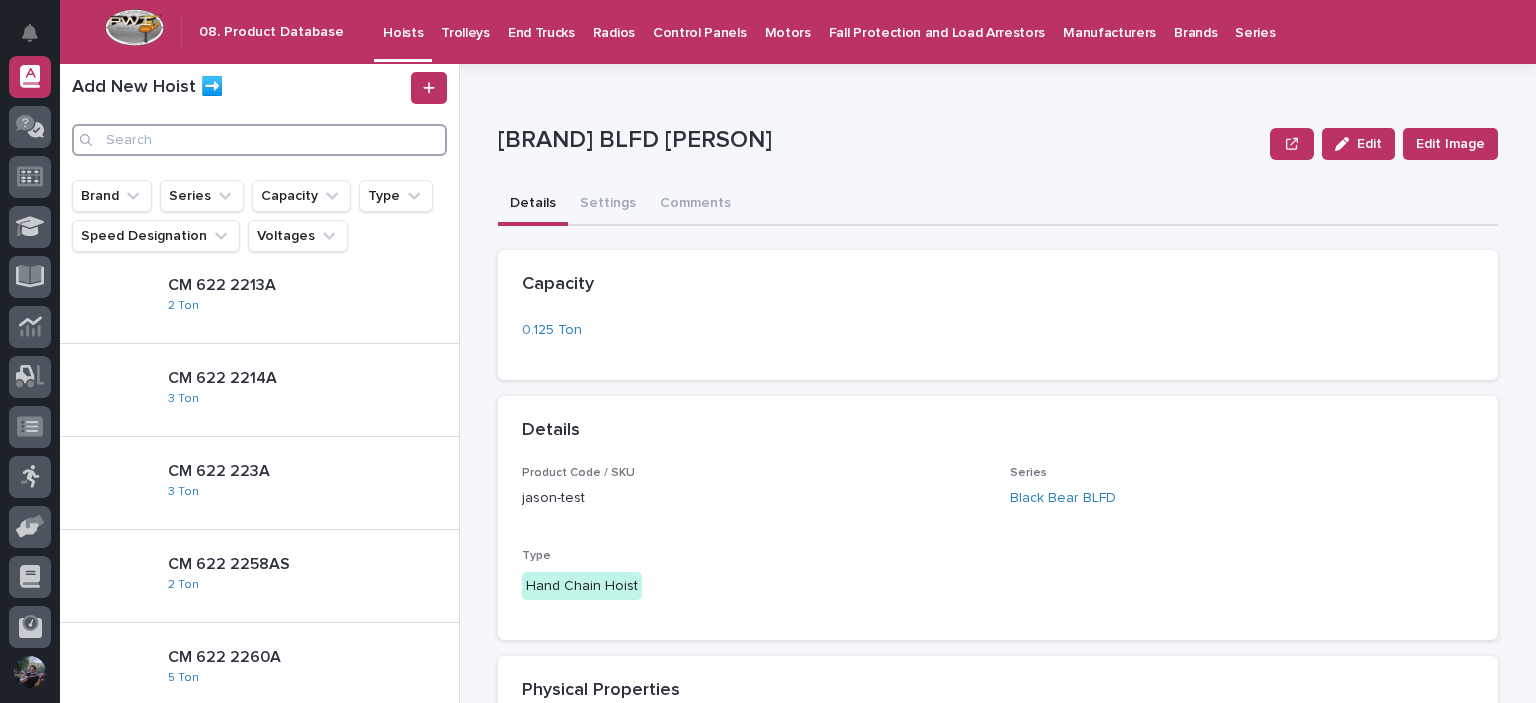click at bounding box center (259, 140) 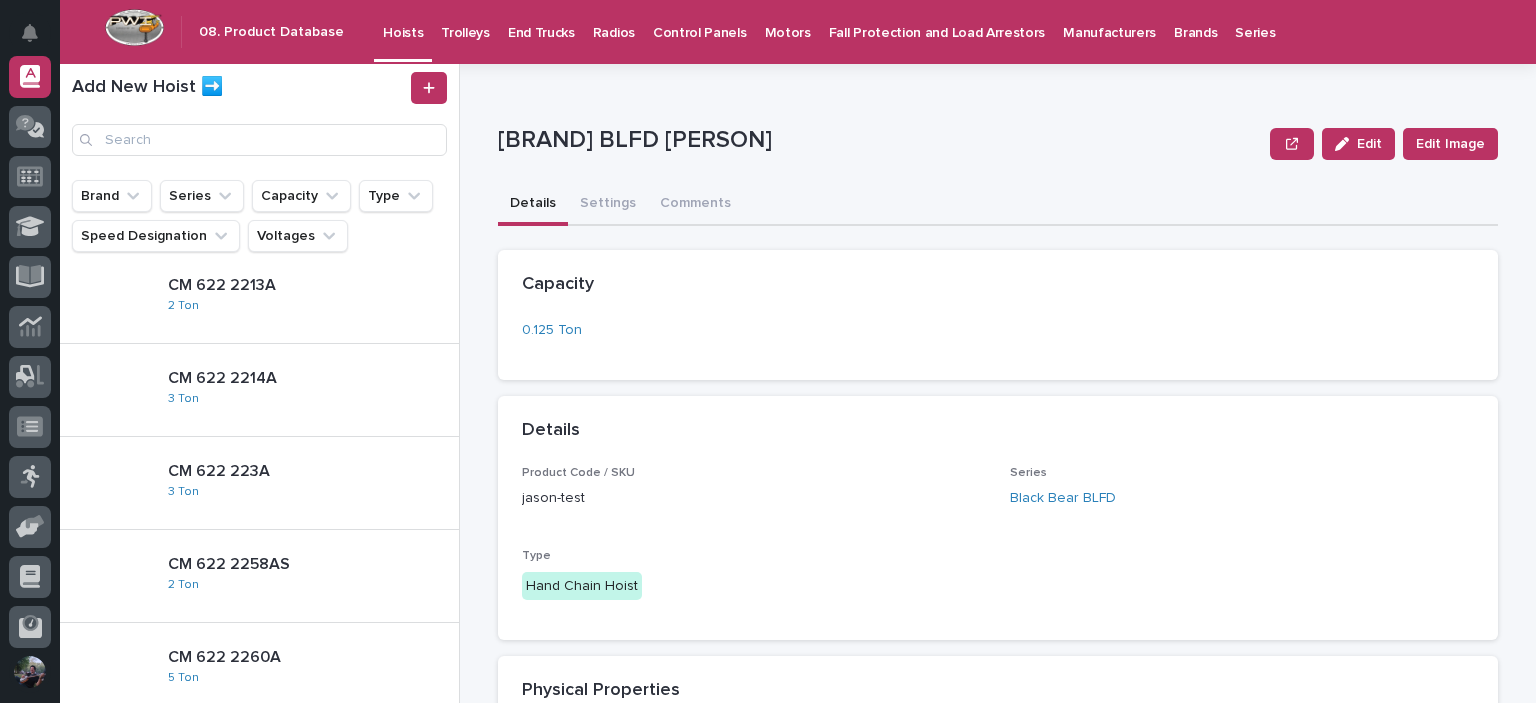 click on "Trolleys" at bounding box center [465, 31] 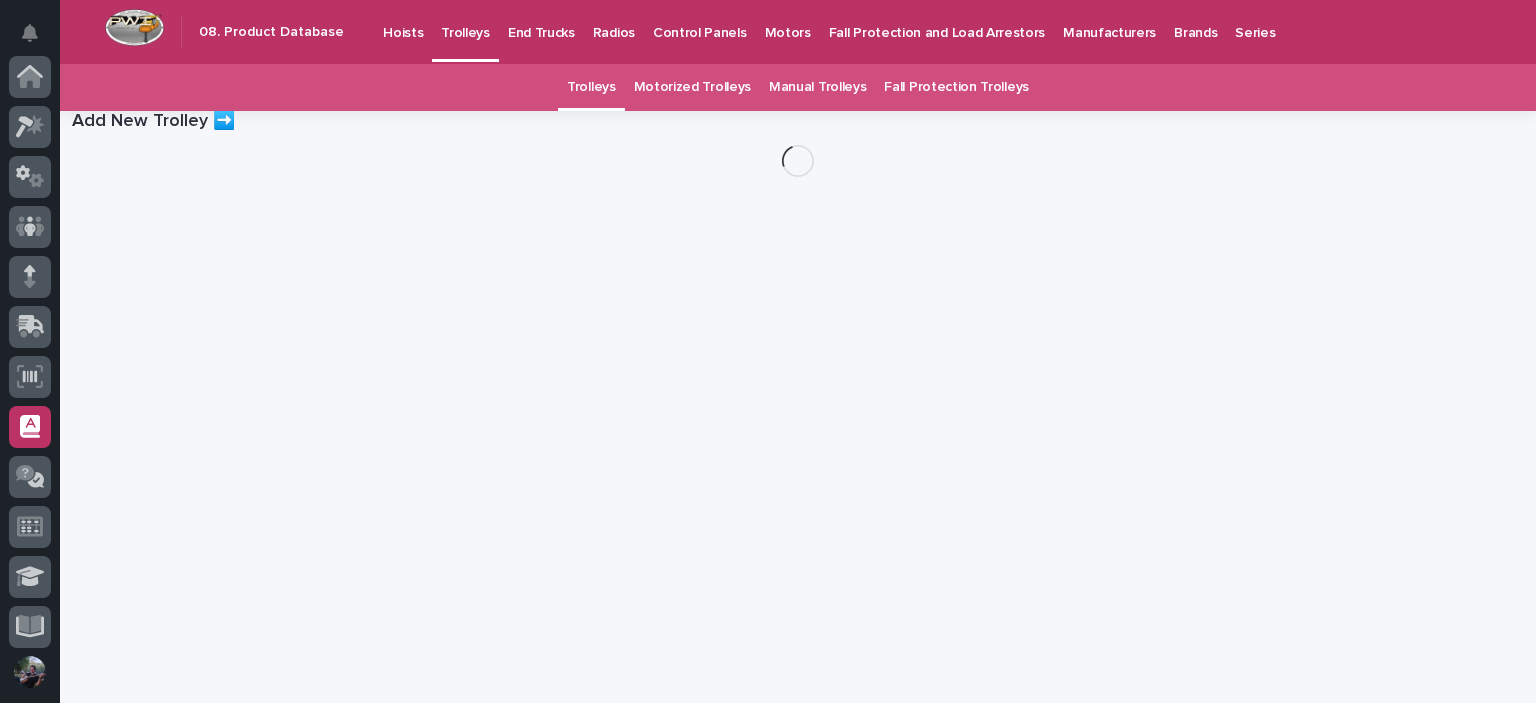 scroll, scrollTop: 350, scrollLeft: 0, axis: vertical 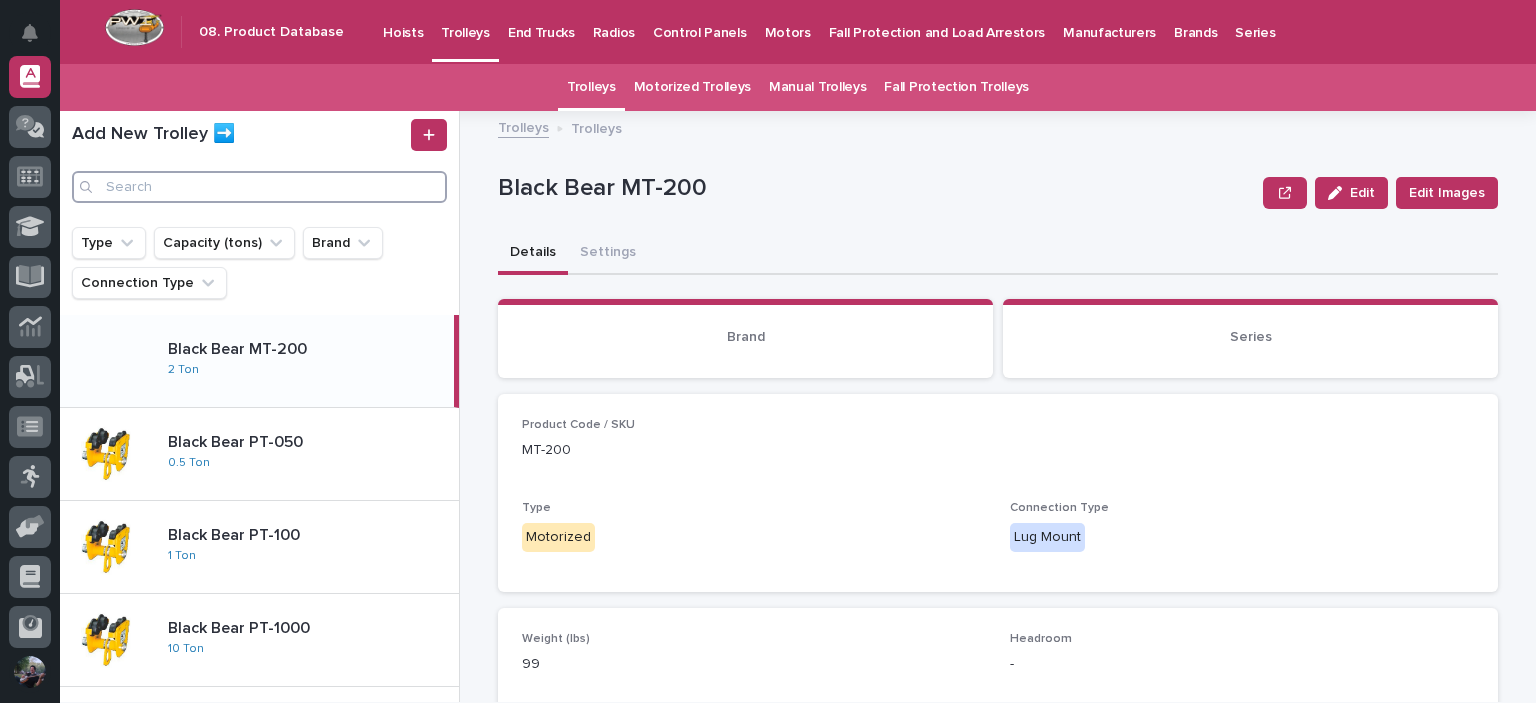 click at bounding box center [259, 187] 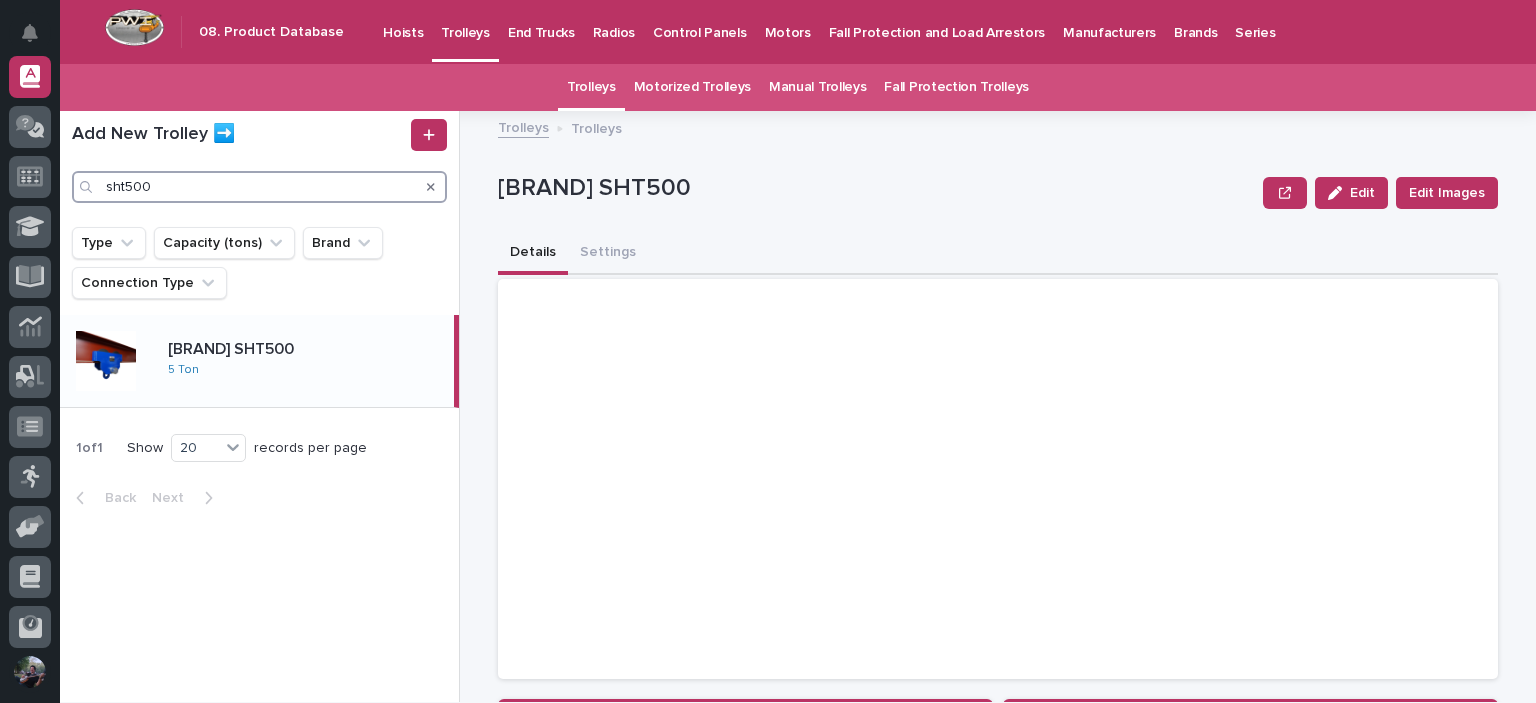 type on "sht500" 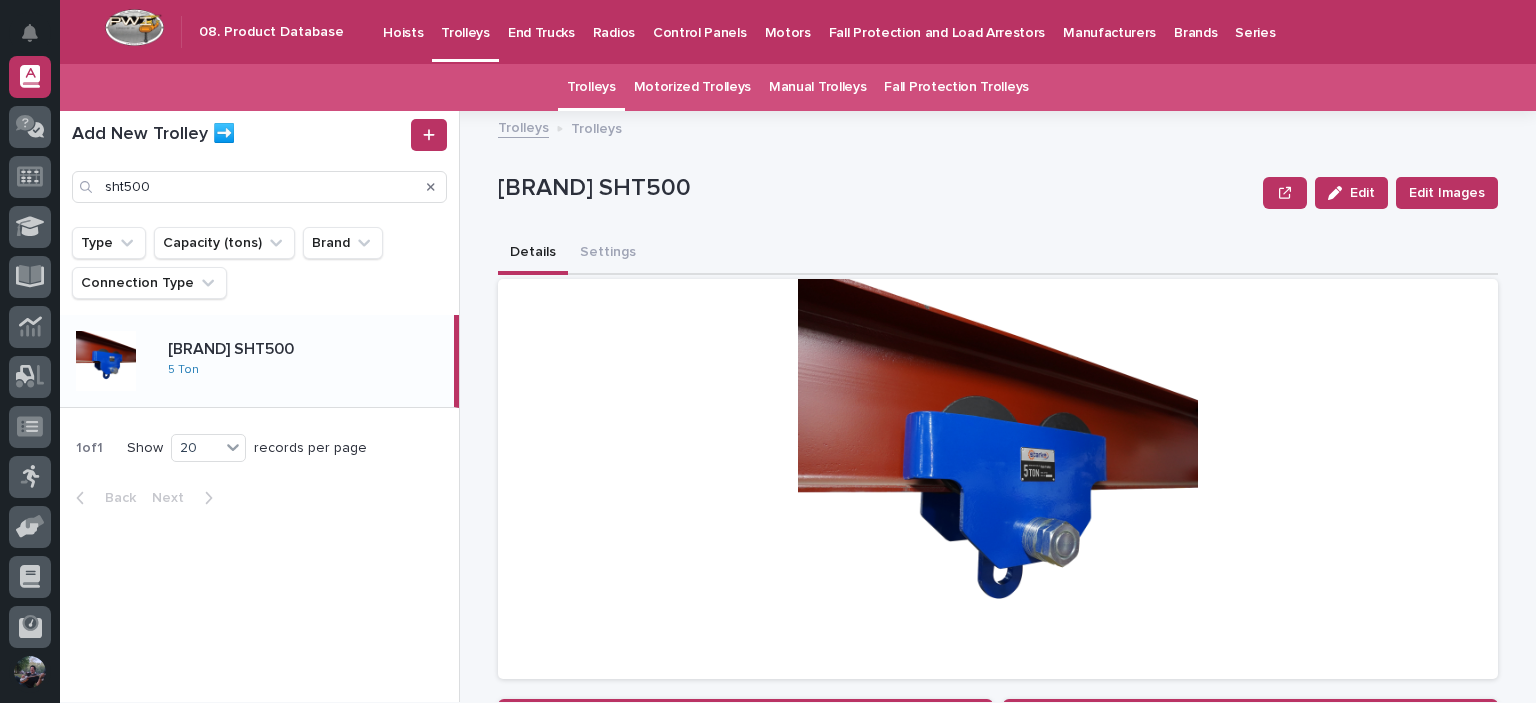 click on "Details Settings" at bounding box center [998, 254] 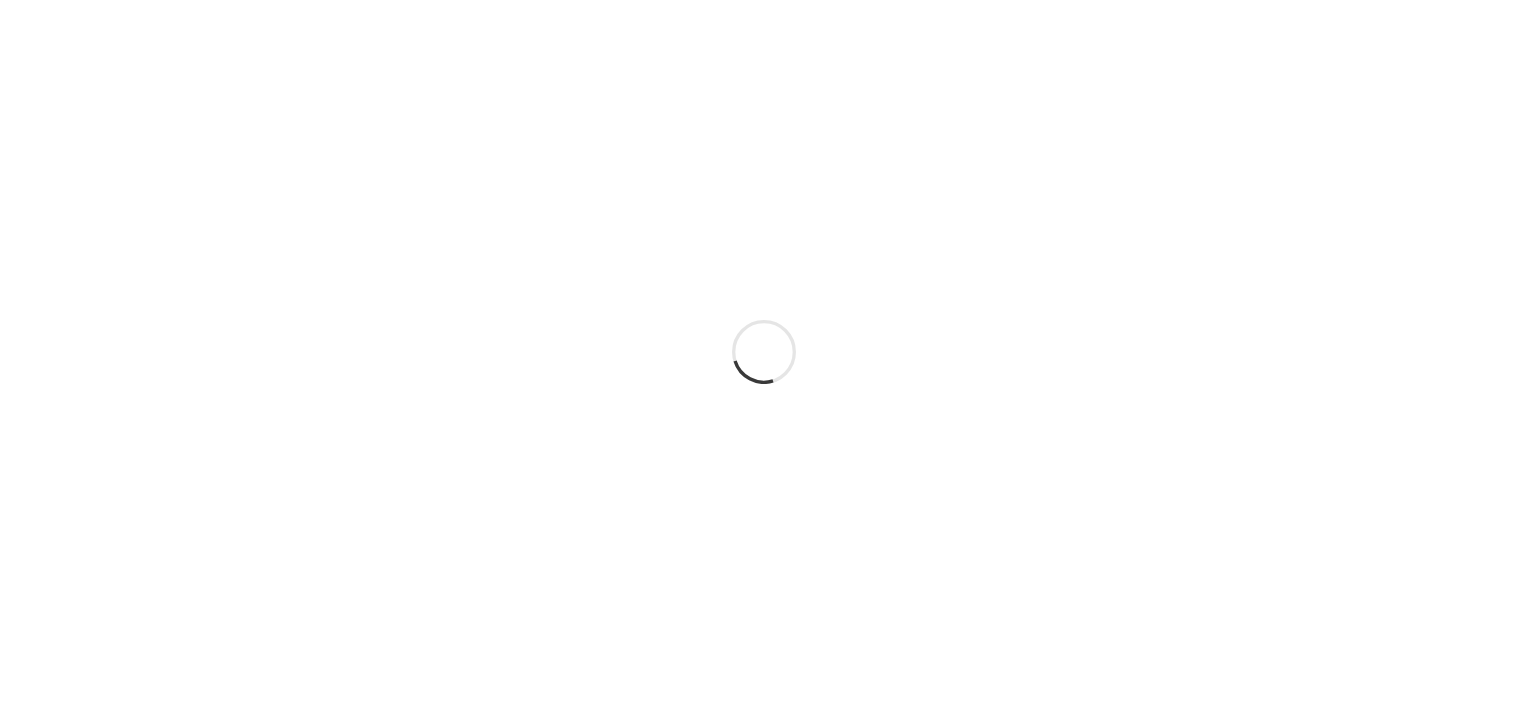 scroll, scrollTop: 0, scrollLeft: 0, axis: both 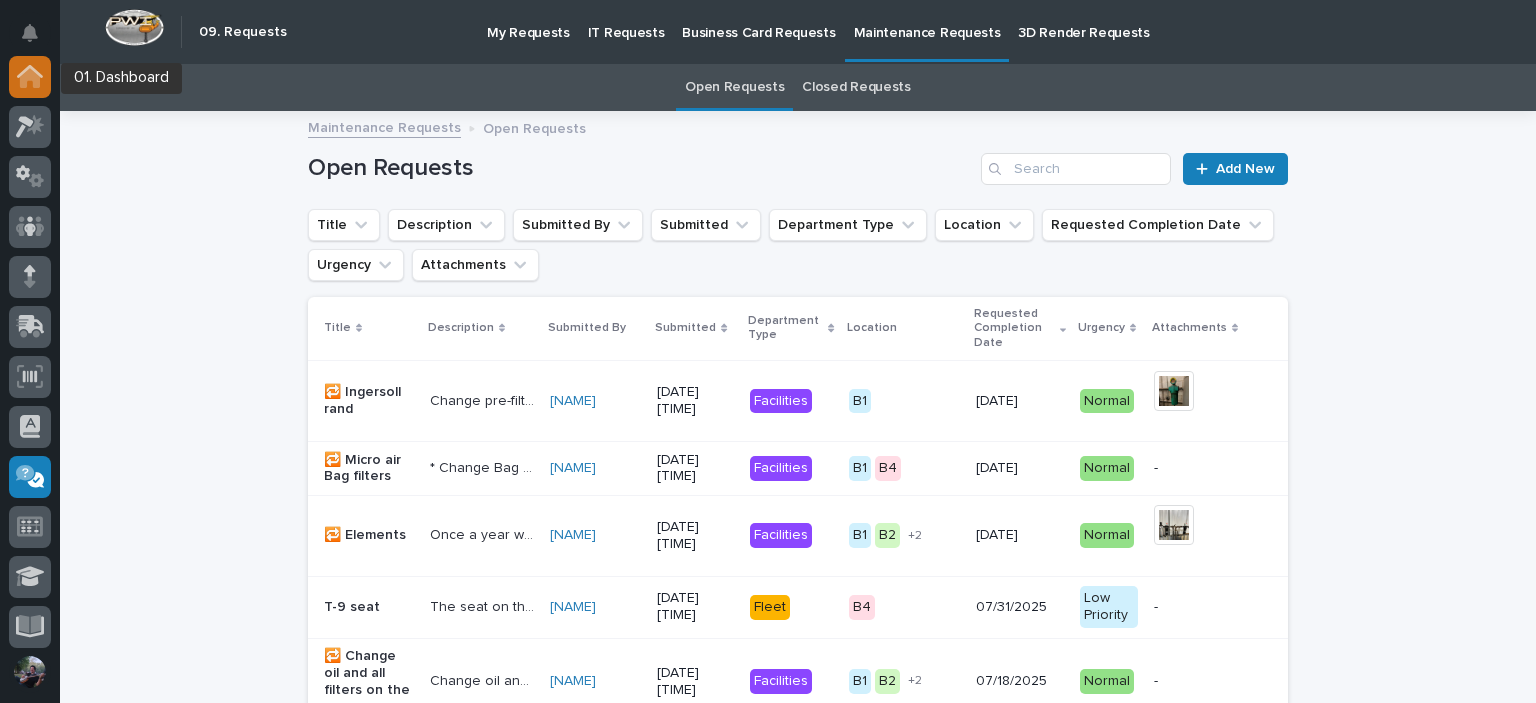 click 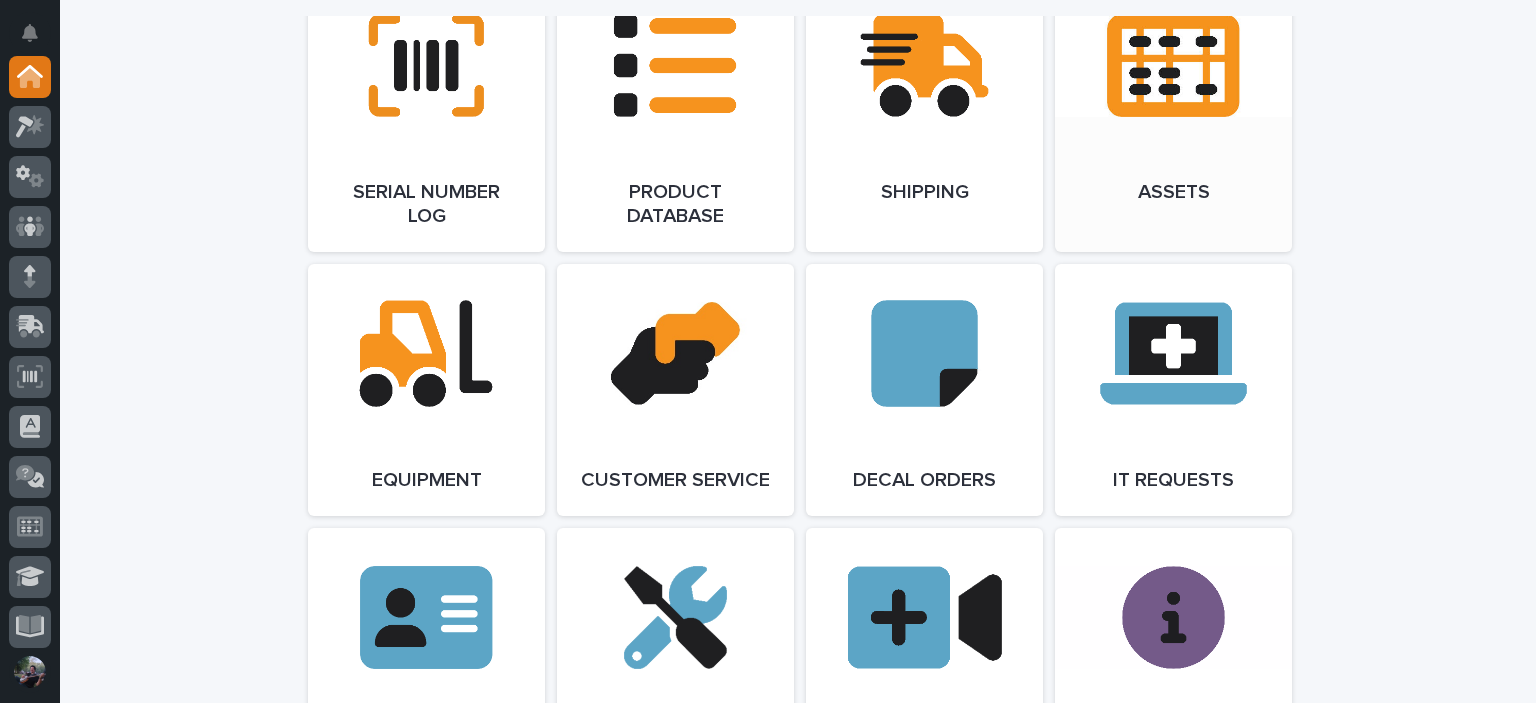scroll, scrollTop: 2800, scrollLeft: 0, axis: vertical 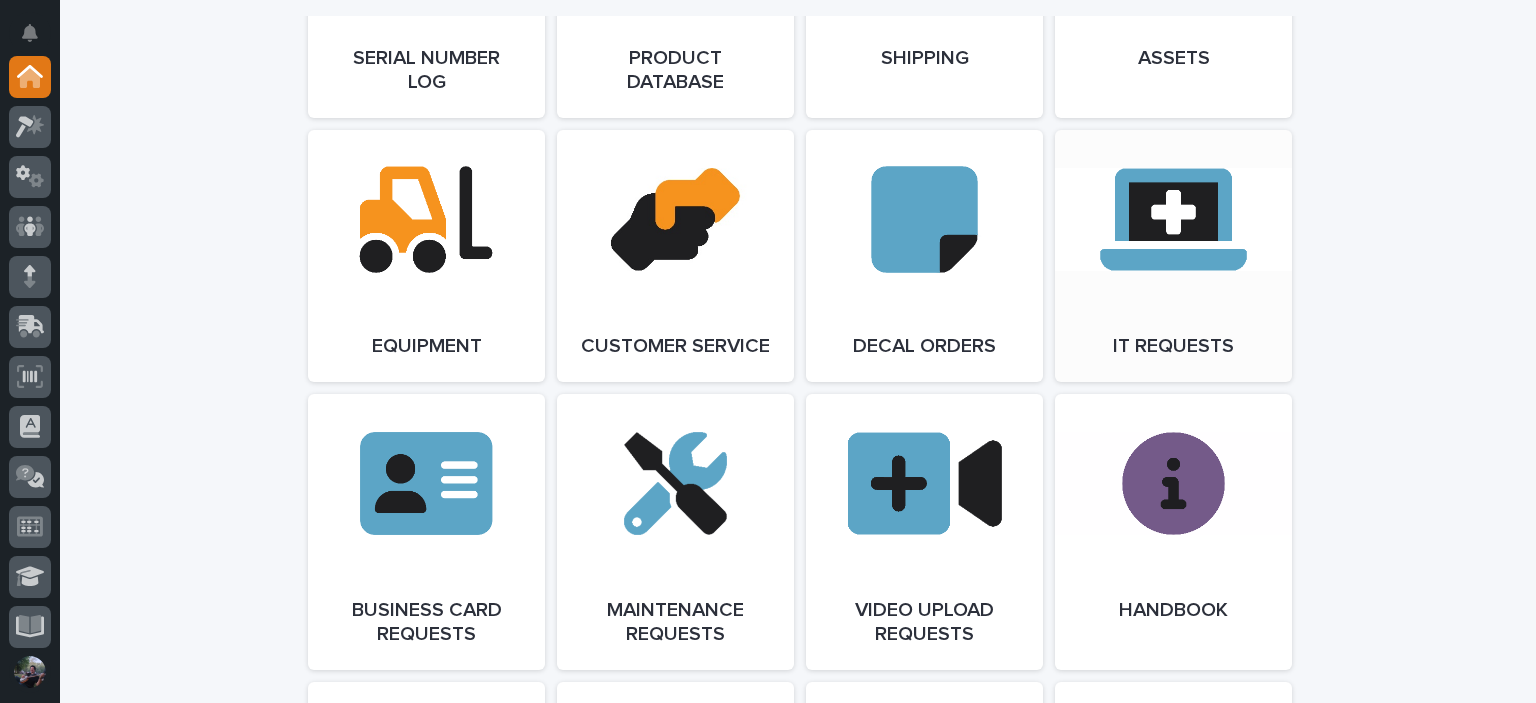 click on "Open Link" at bounding box center [1173, 256] 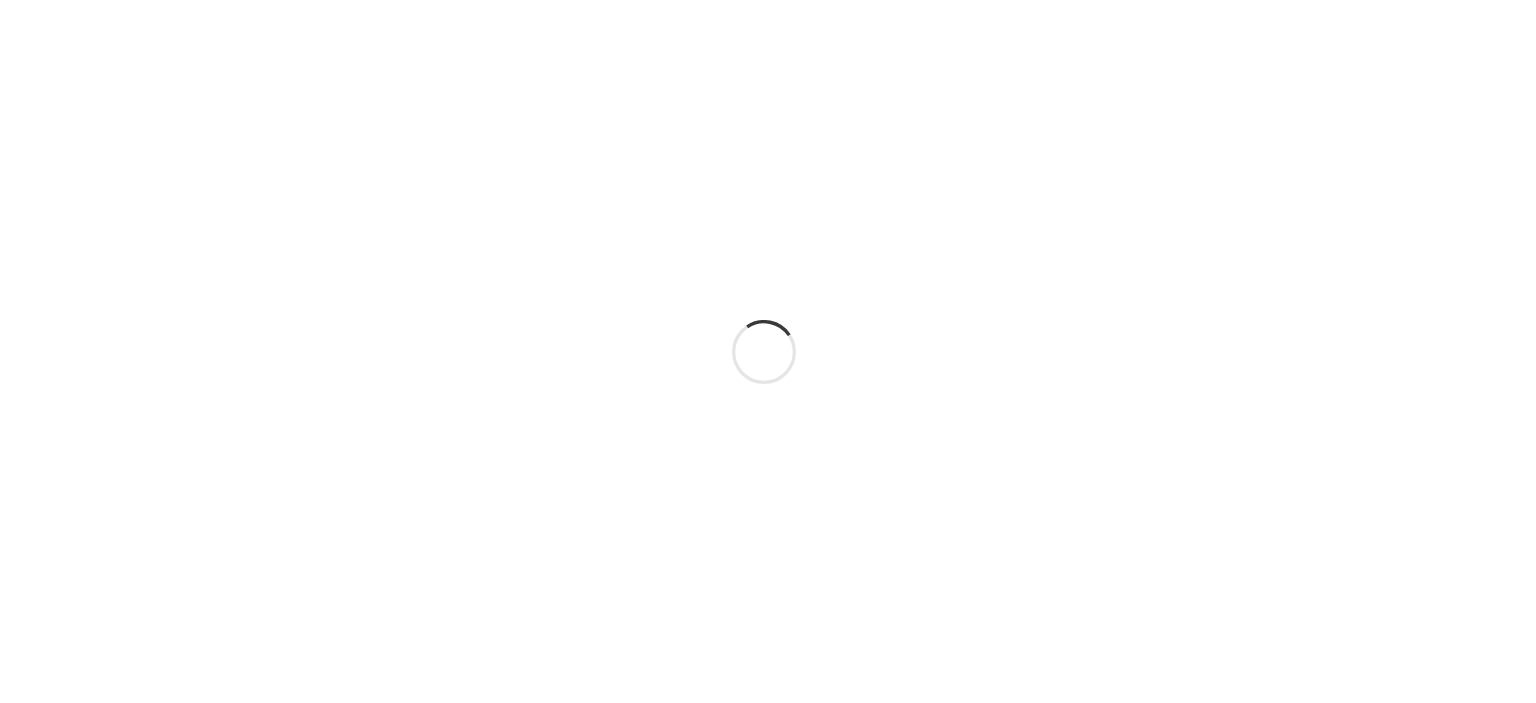 scroll, scrollTop: 0, scrollLeft: 0, axis: both 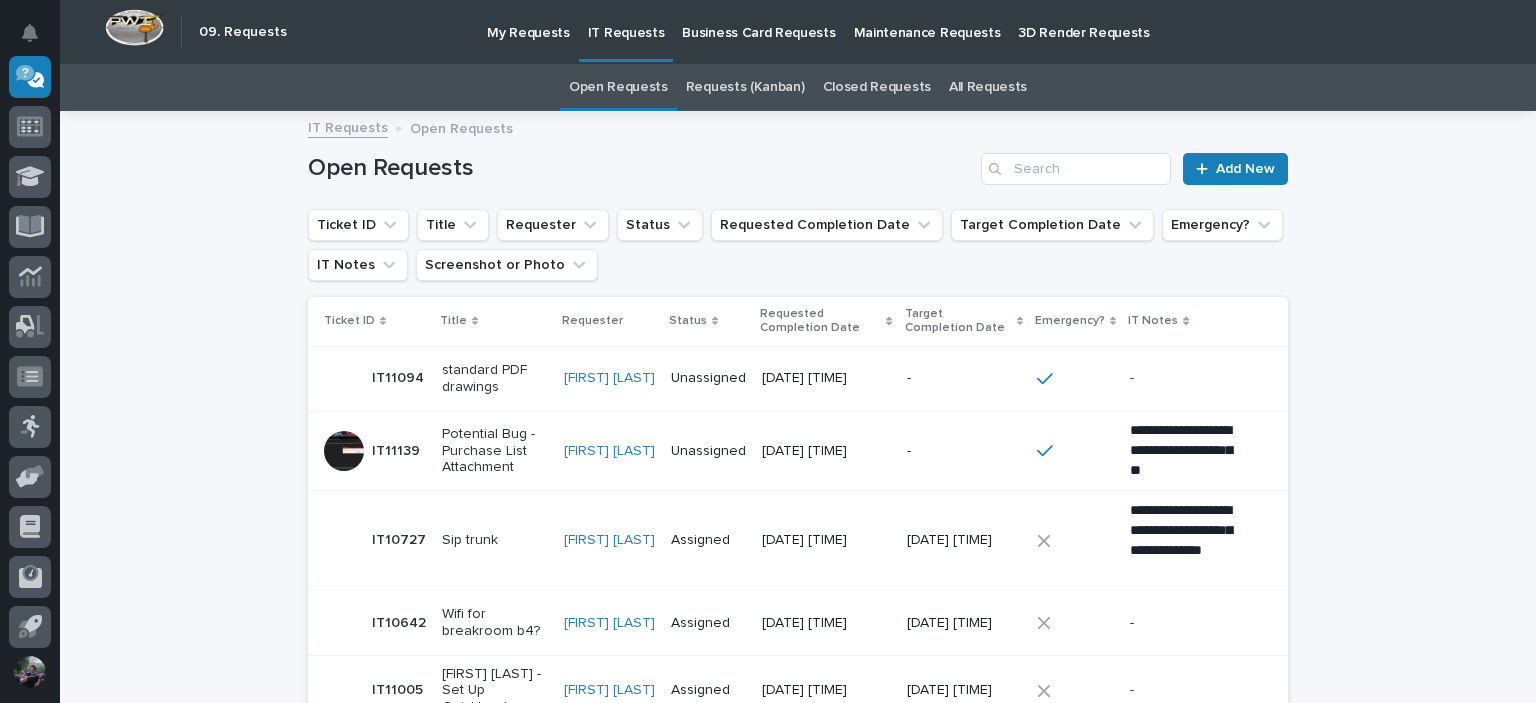 click on "Requests (Kanban)" at bounding box center (745, 87) 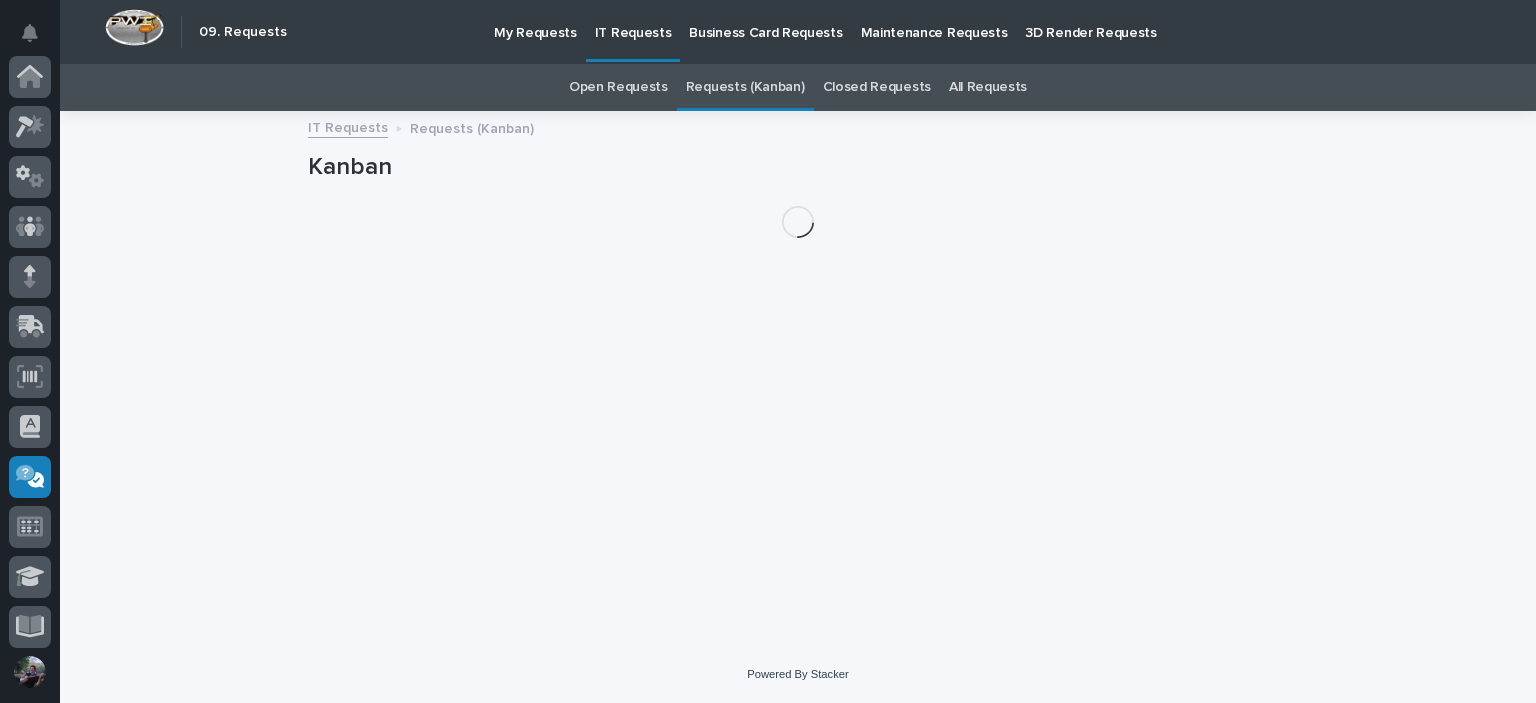 scroll, scrollTop: 400, scrollLeft: 0, axis: vertical 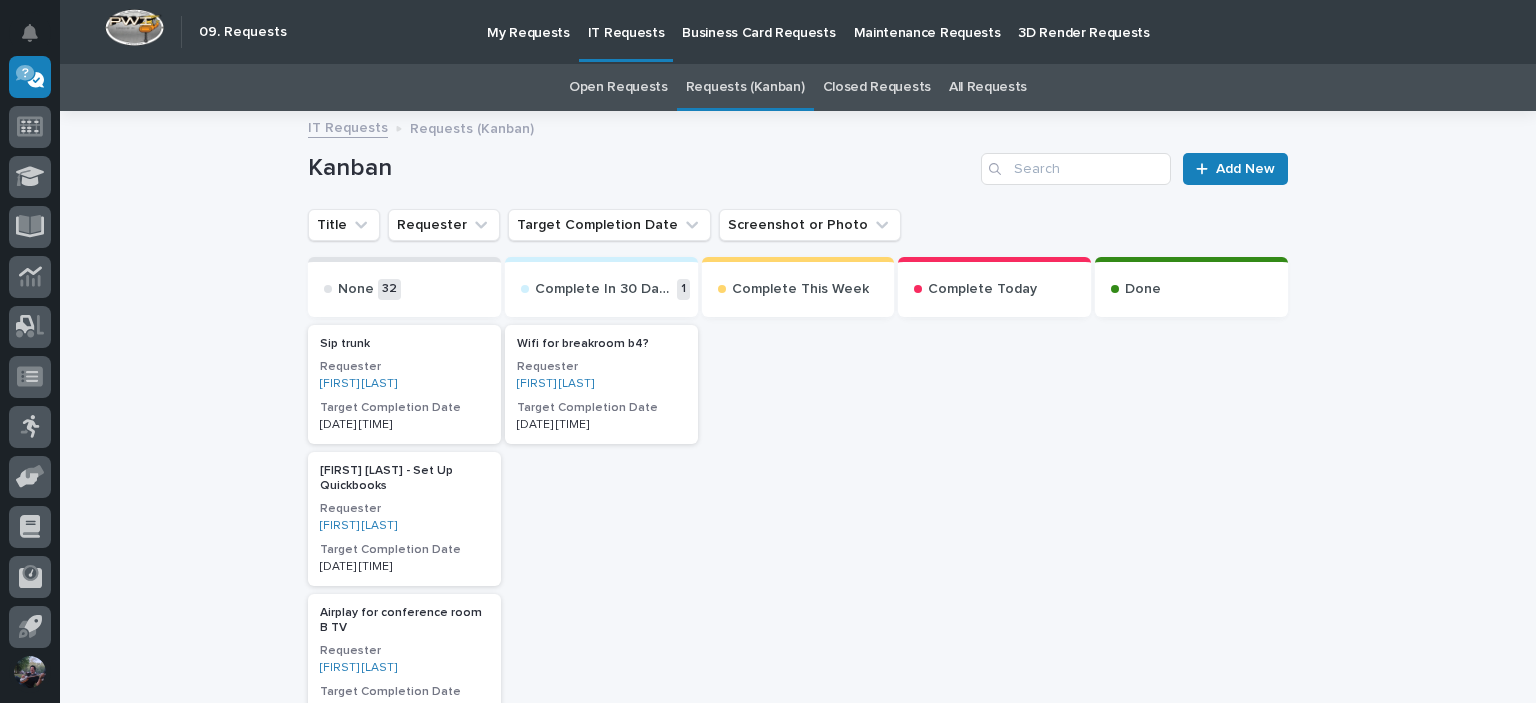 click on "All Requests" at bounding box center [988, 87] 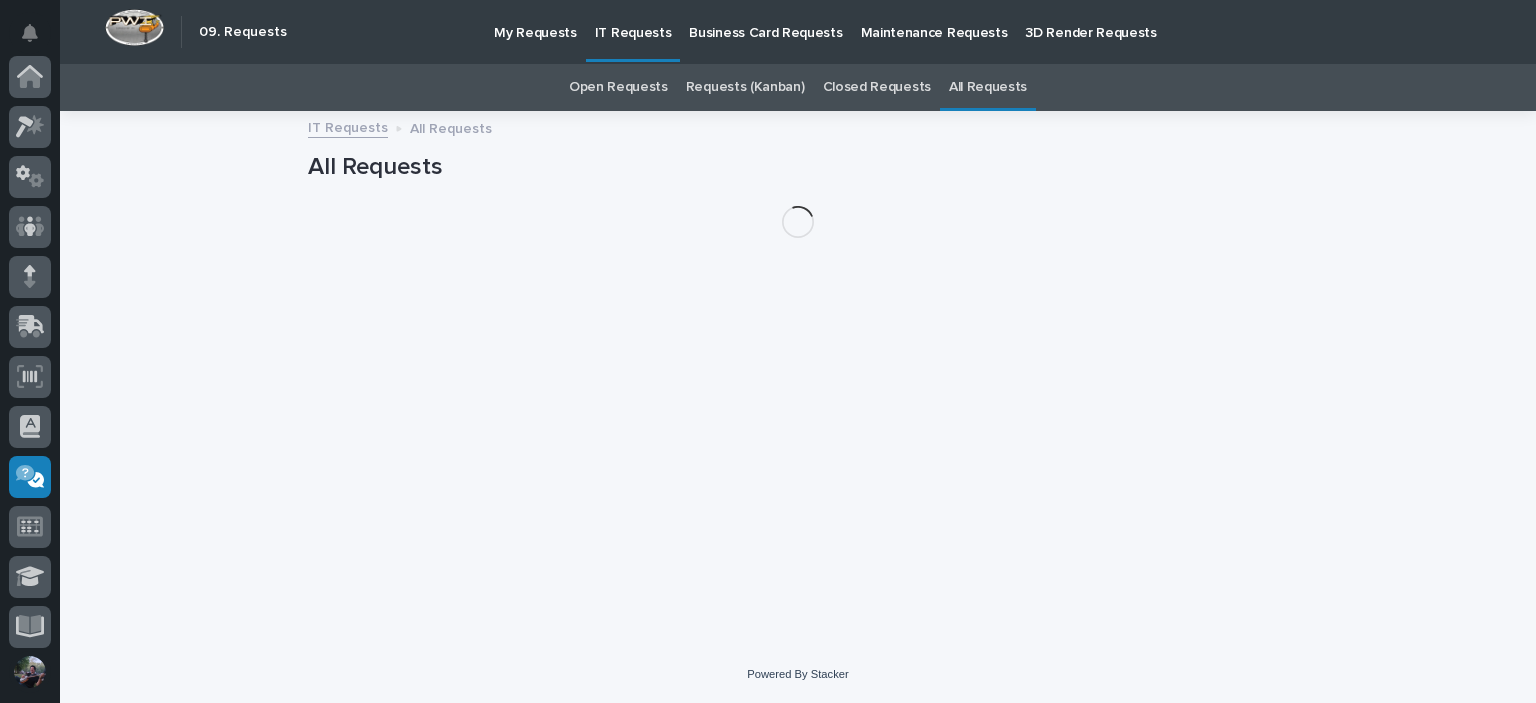 scroll, scrollTop: 400, scrollLeft: 0, axis: vertical 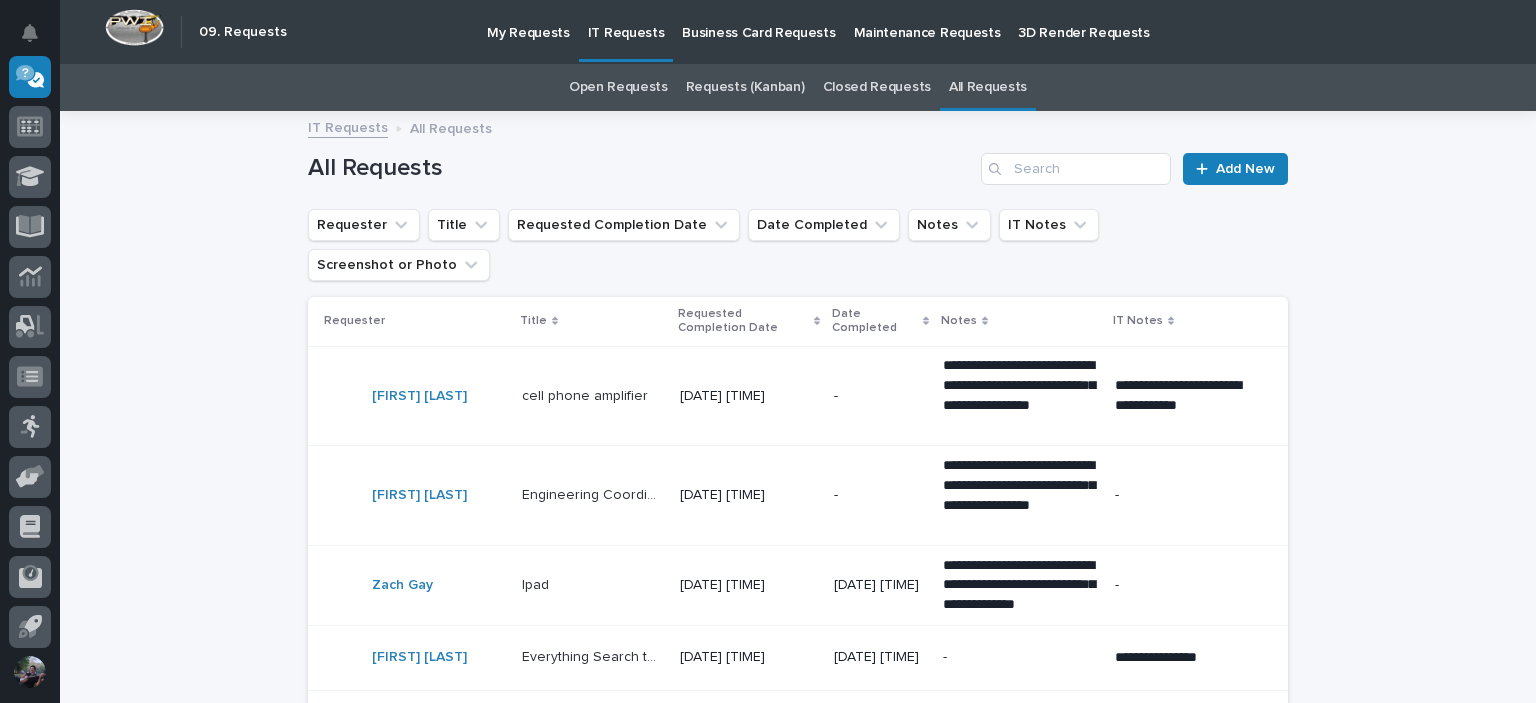 click on "Open Requests" at bounding box center [618, 87] 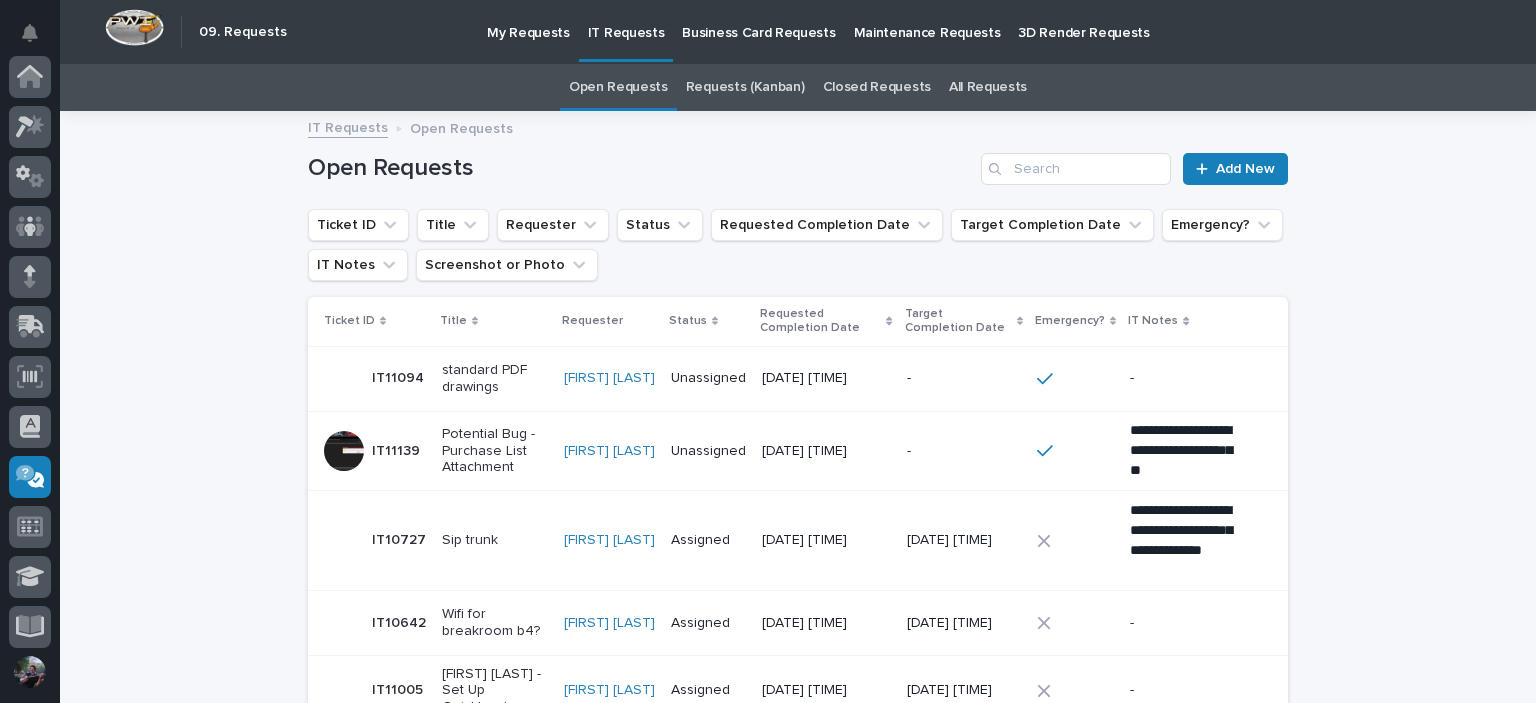 click on "Requests (Kanban)" at bounding box center [745, 87] 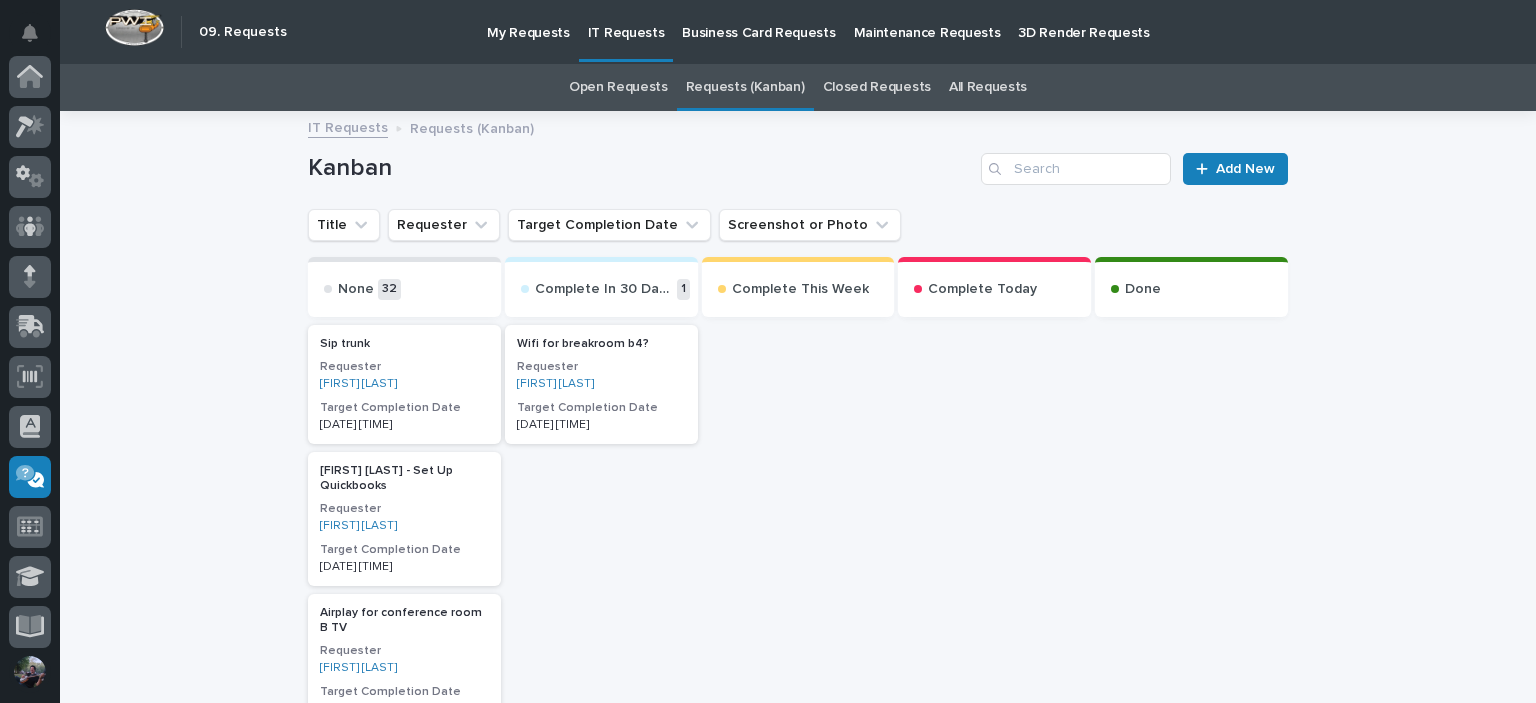 scroll, scrollTop: 400, scrollLeft: 0, axis: vertical 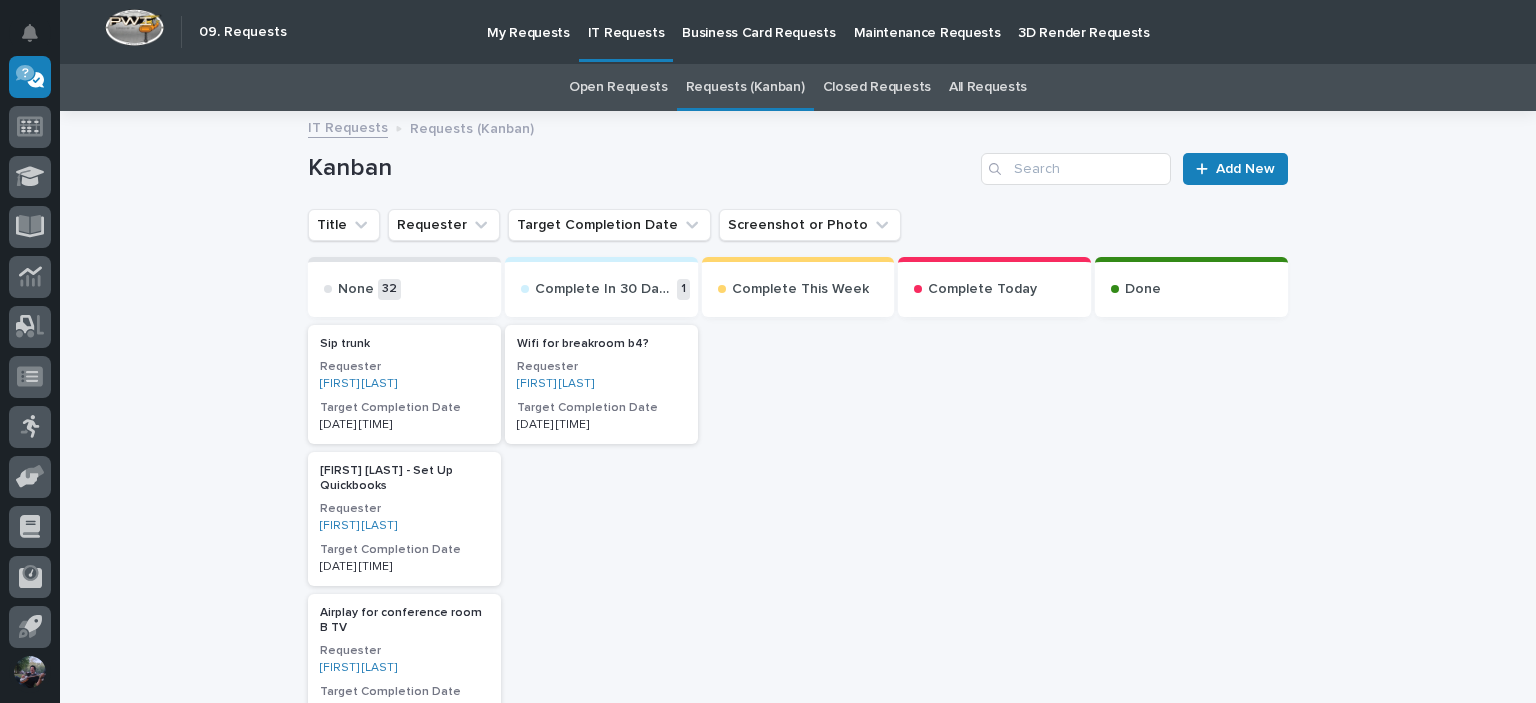 click on "Open Requests" at bounding box center (618, 87) 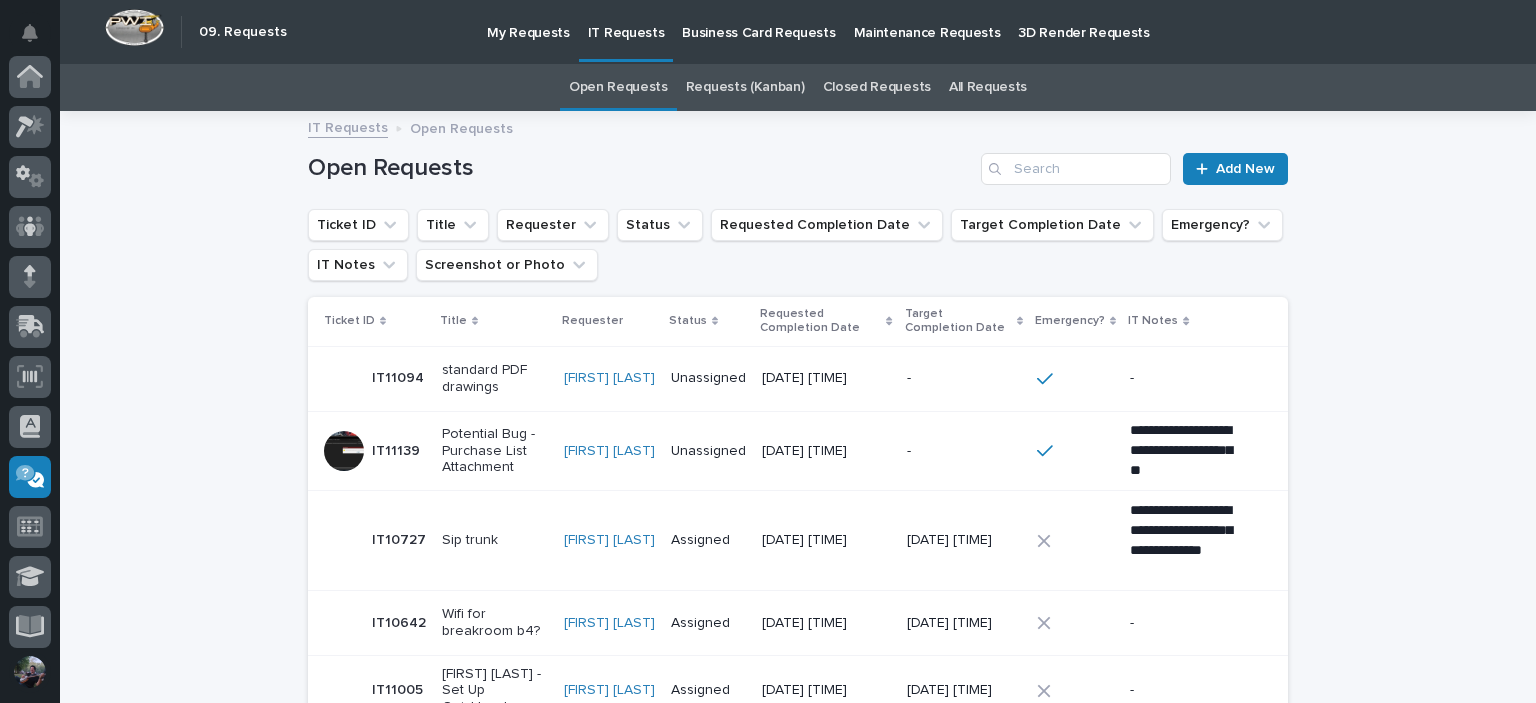 scroll, scrollTop: 400, scrollLeft: 0, axis: vertical 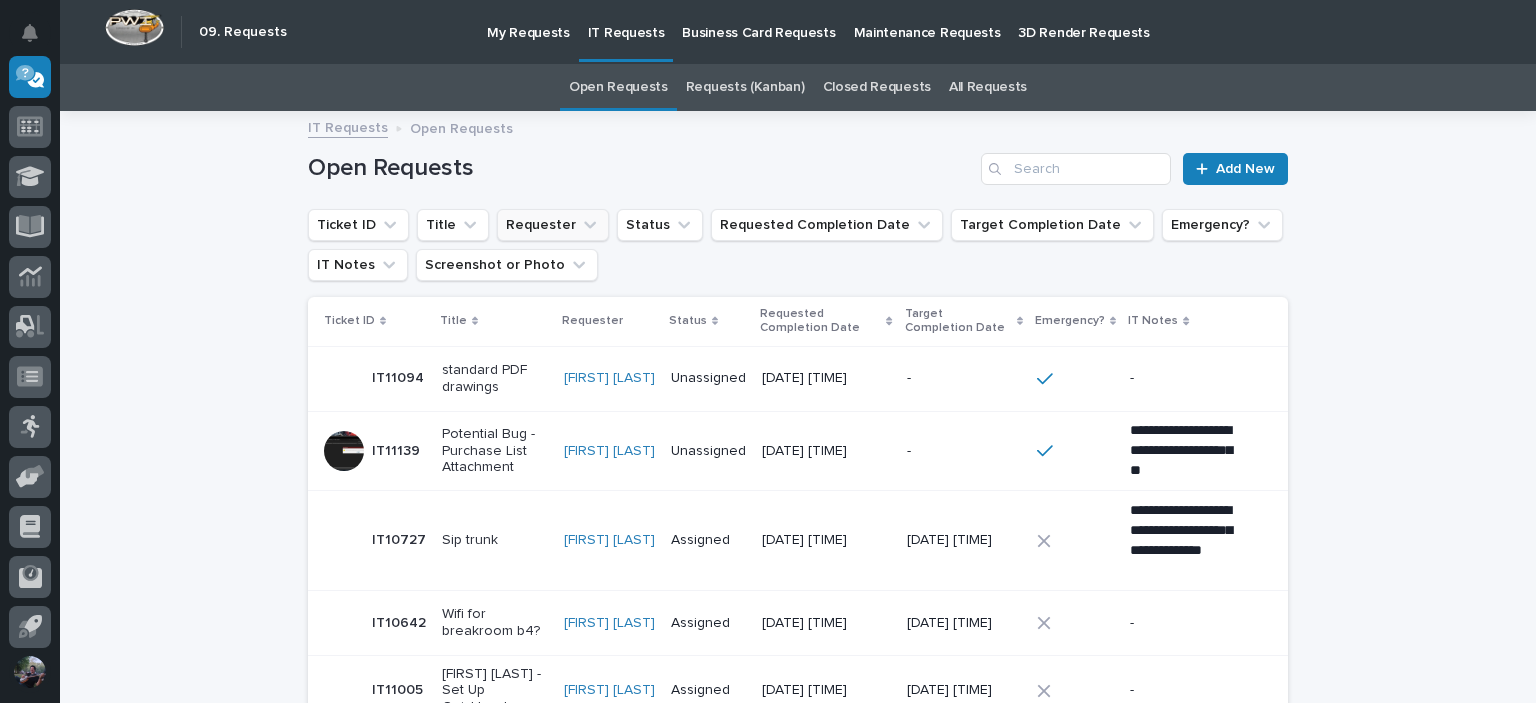 click on "Requester" at bounding box center [553, 225] 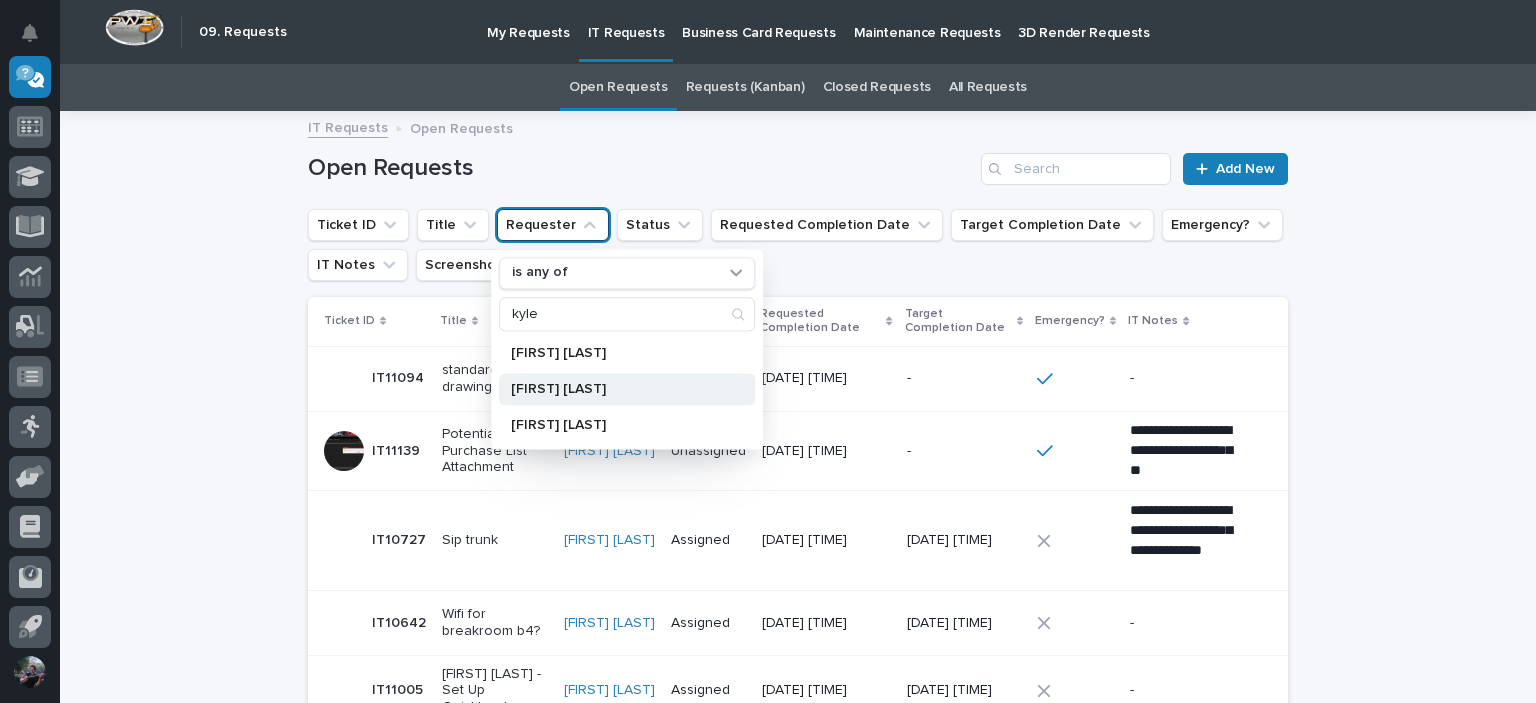 type on "kyle" 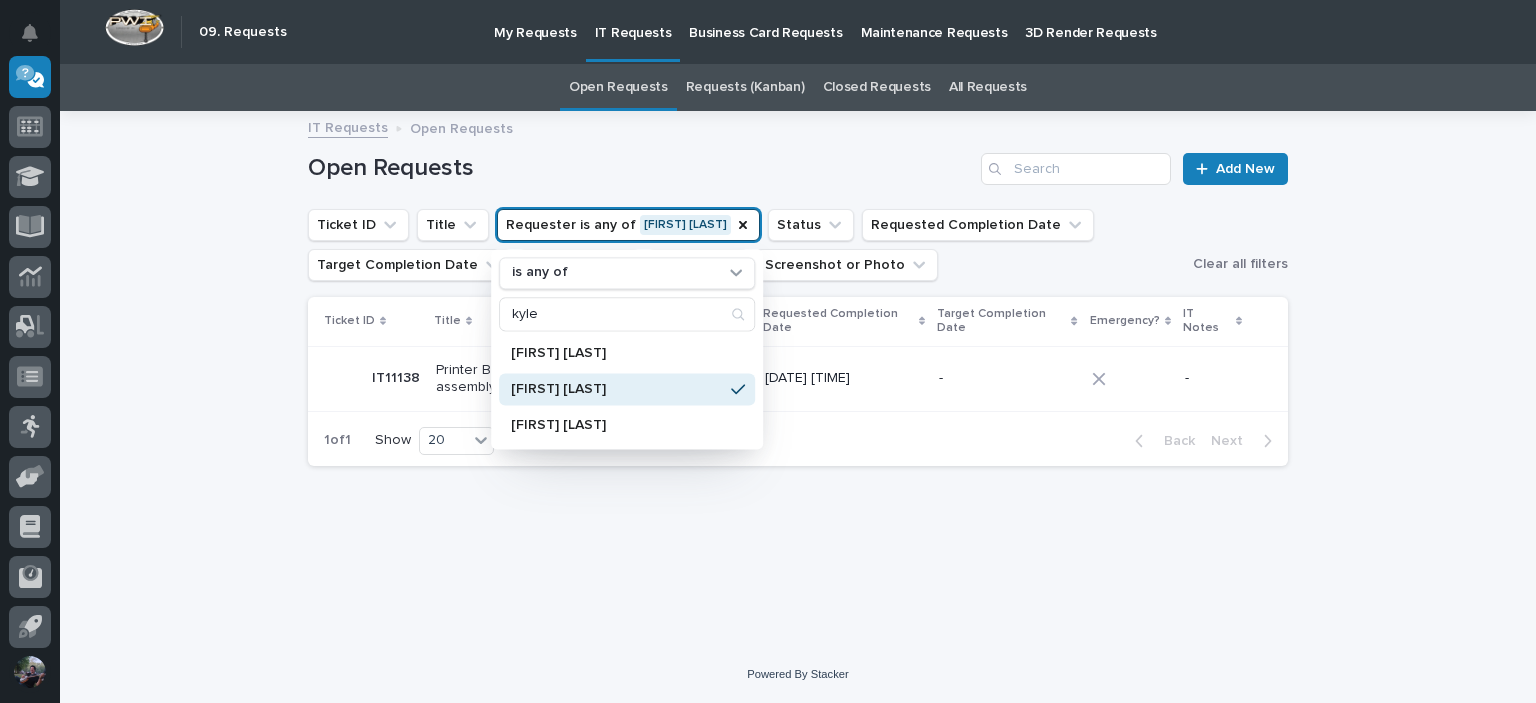 click on "Loading... Saving… Loading... Saving… Open Requests Add New Ticket ID Title Requester is any of [FIRST] [LAST] is any of [FIRST] [LAST] [FIRST] [LAST] [FIRST] [LAST] Status Requested Completion Date Target Completion Date Emergency? IT Notes Screenshot or Photo Clear all filters Ticket ID Title Requester Status Requested Completion Date Target Completion Date Emergency? IT Notes IT11138 IT11138   Printer B4 assembly  [FIRST] [LAST]   Unassigned [DATE] [TIME] - - 1  of  1 Show 20 records per page Back Next" at bounding box center [798, 379] 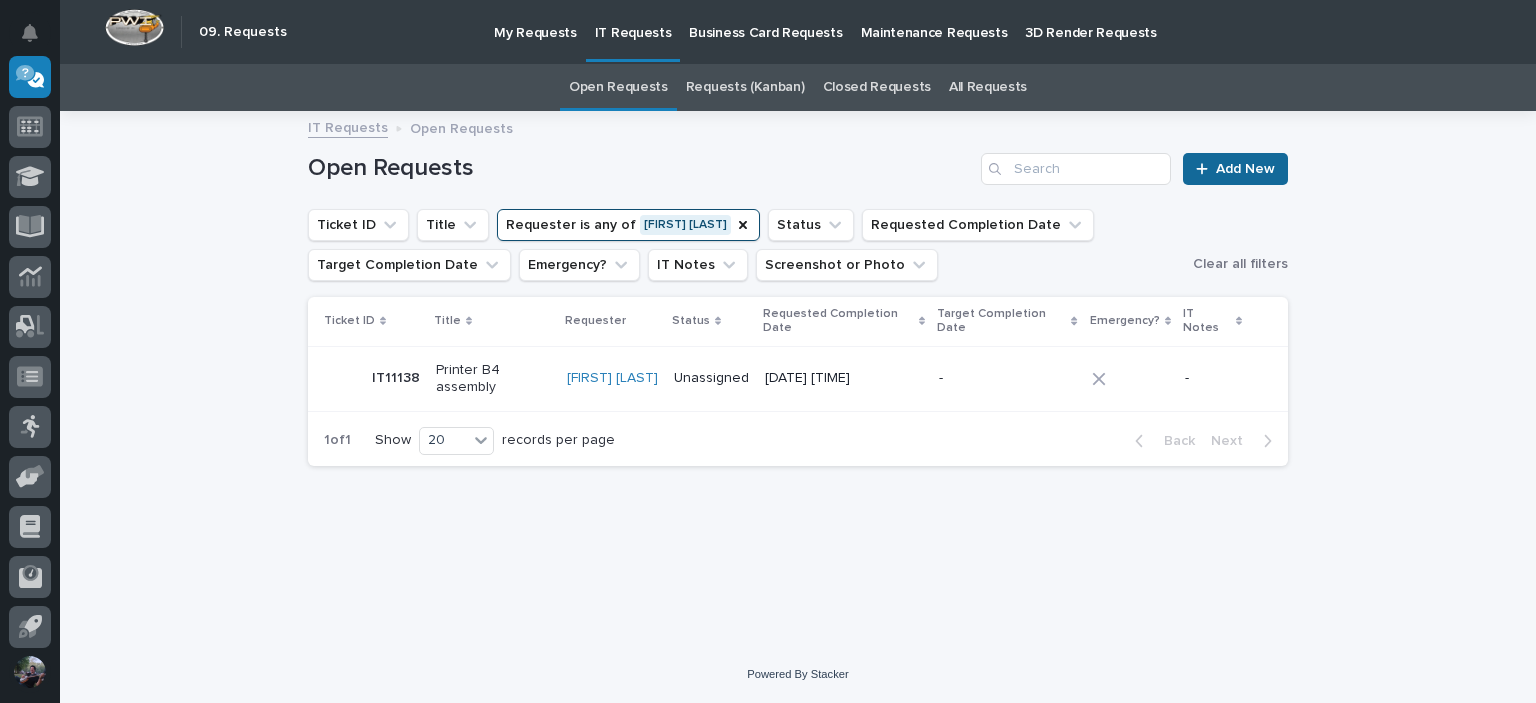 click 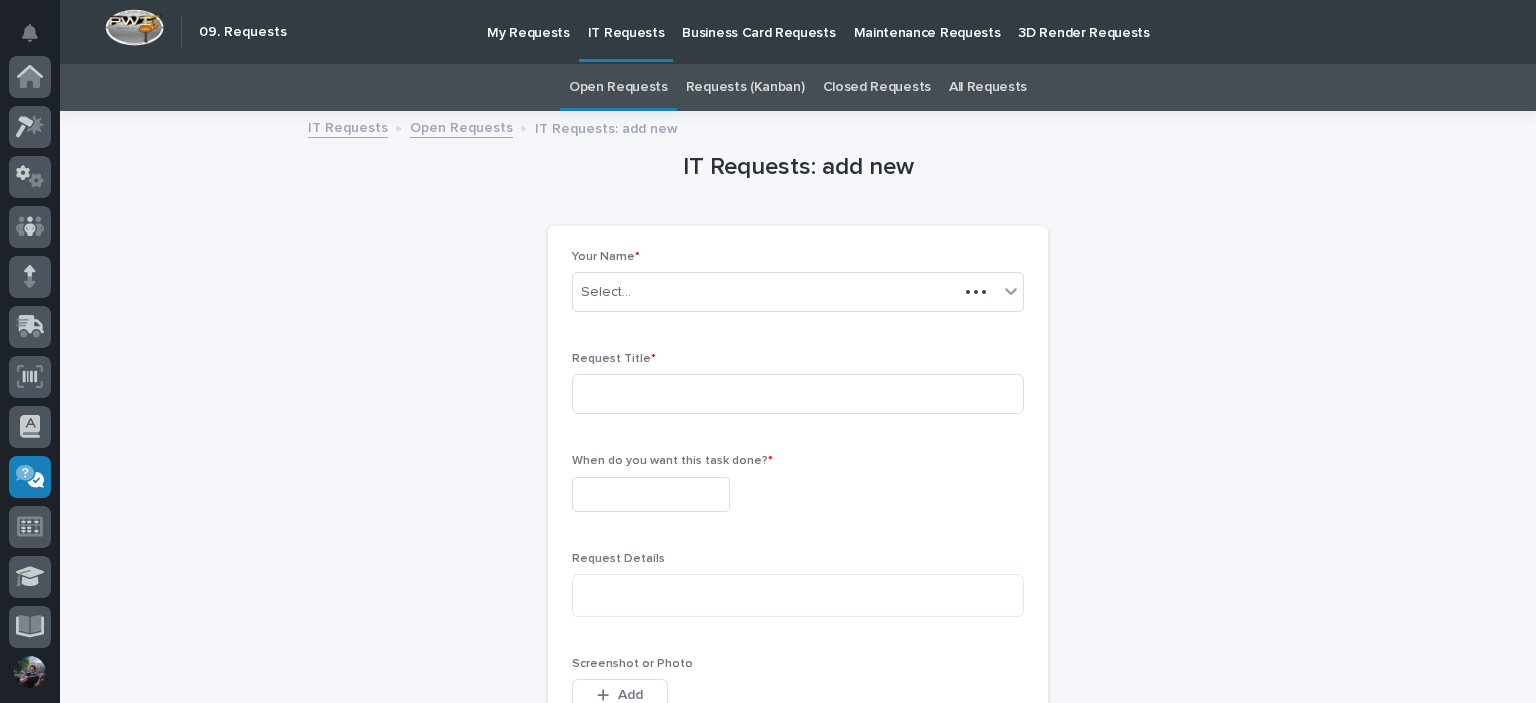 scroll, scrollTop: 64, scrollLeft: 0, axis: vertical 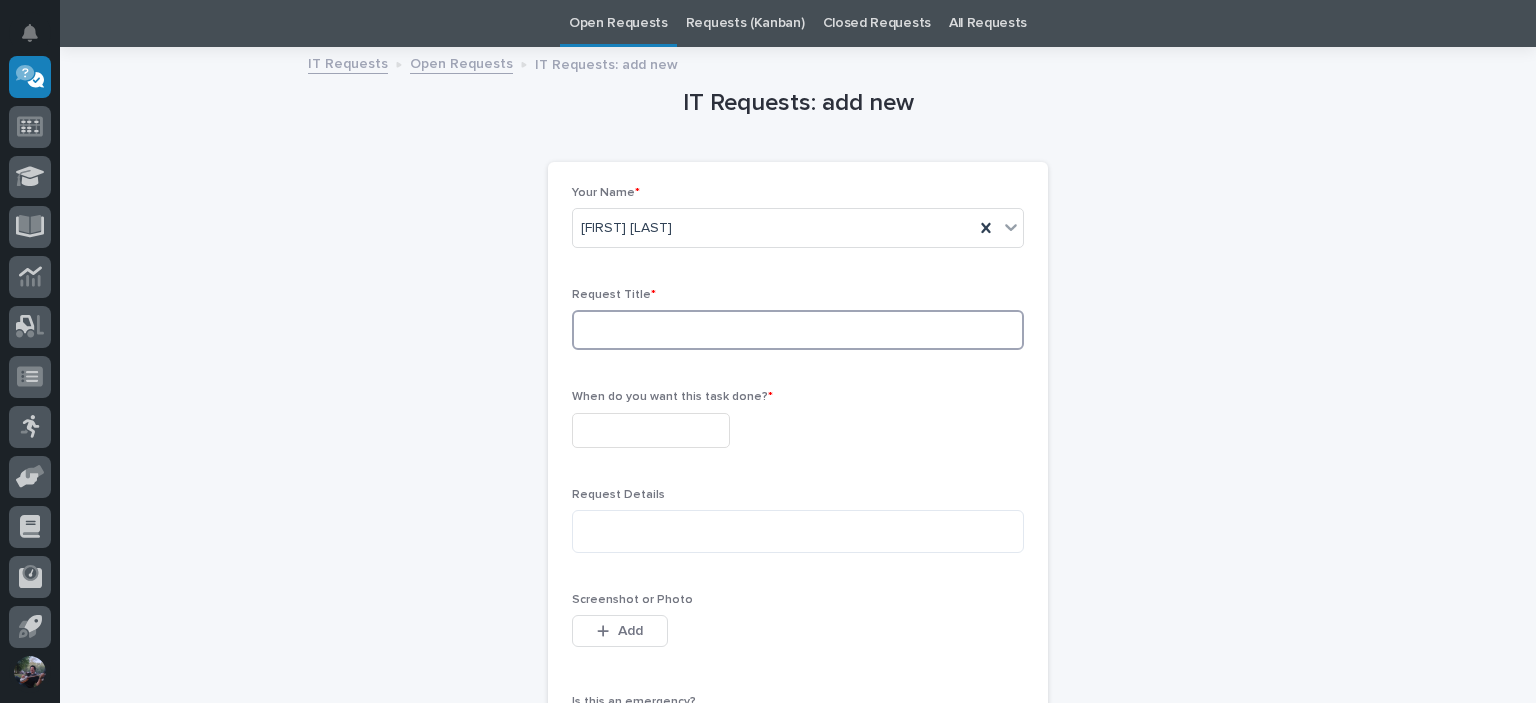 click at bounding box center [798, 330] 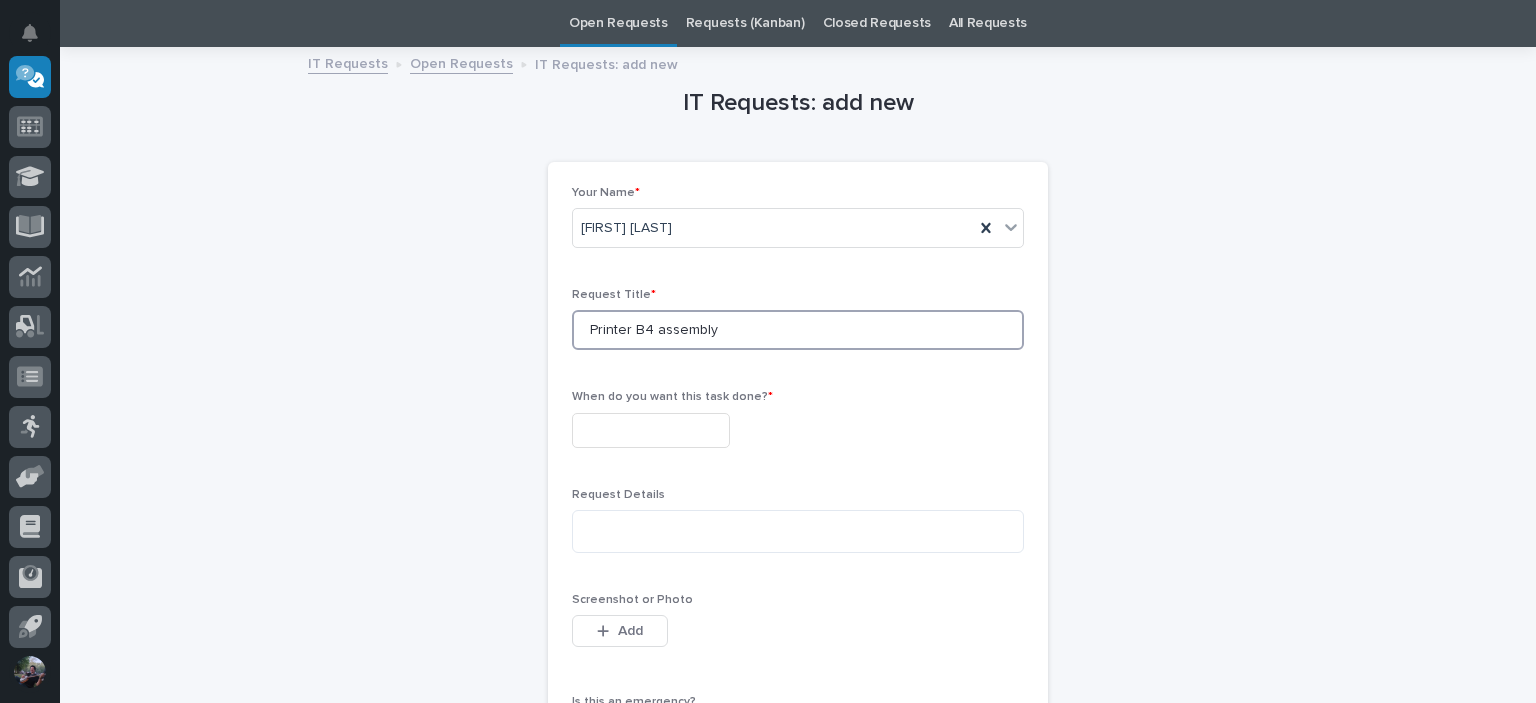 type on "Printer B4 assembly" 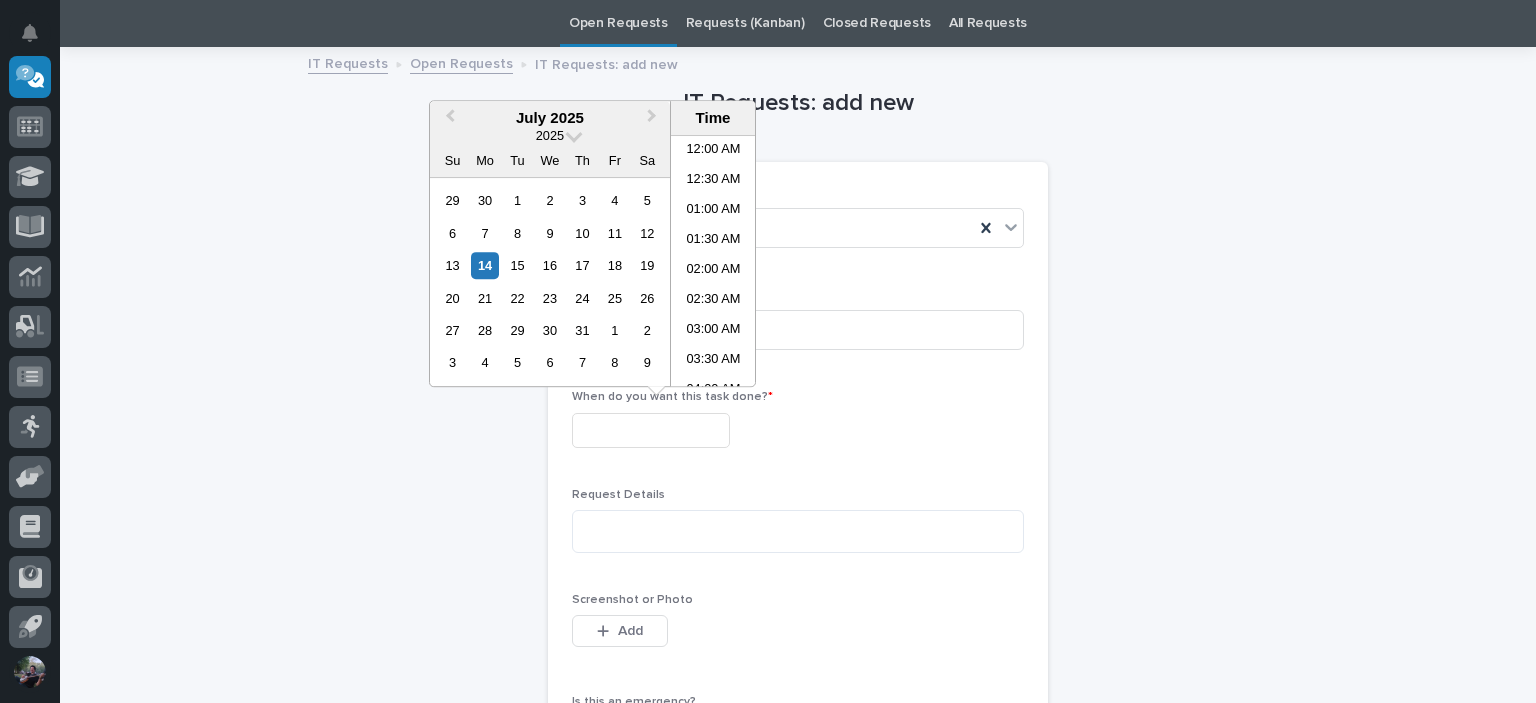 click at bounding box center [651, 430] 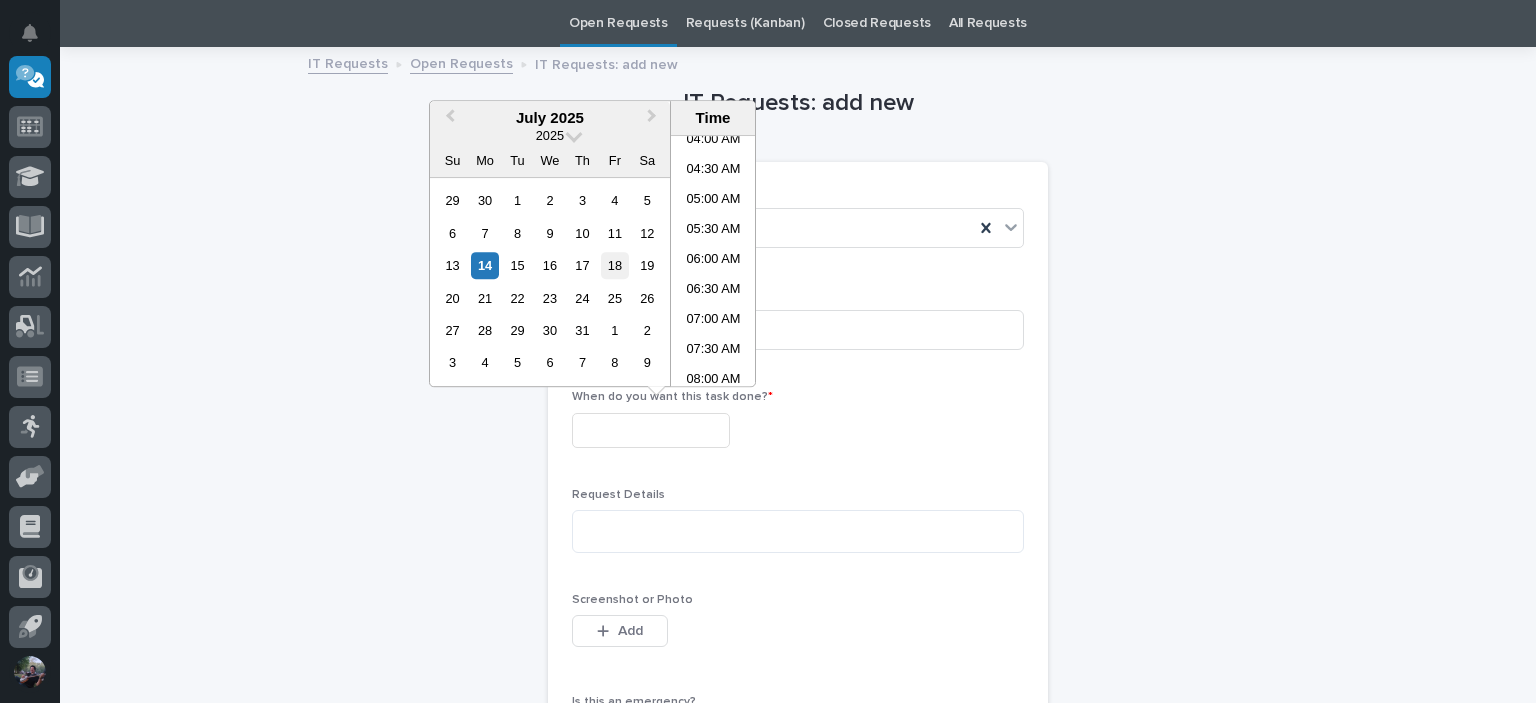 click on "18" at bounding box center [614, 265] 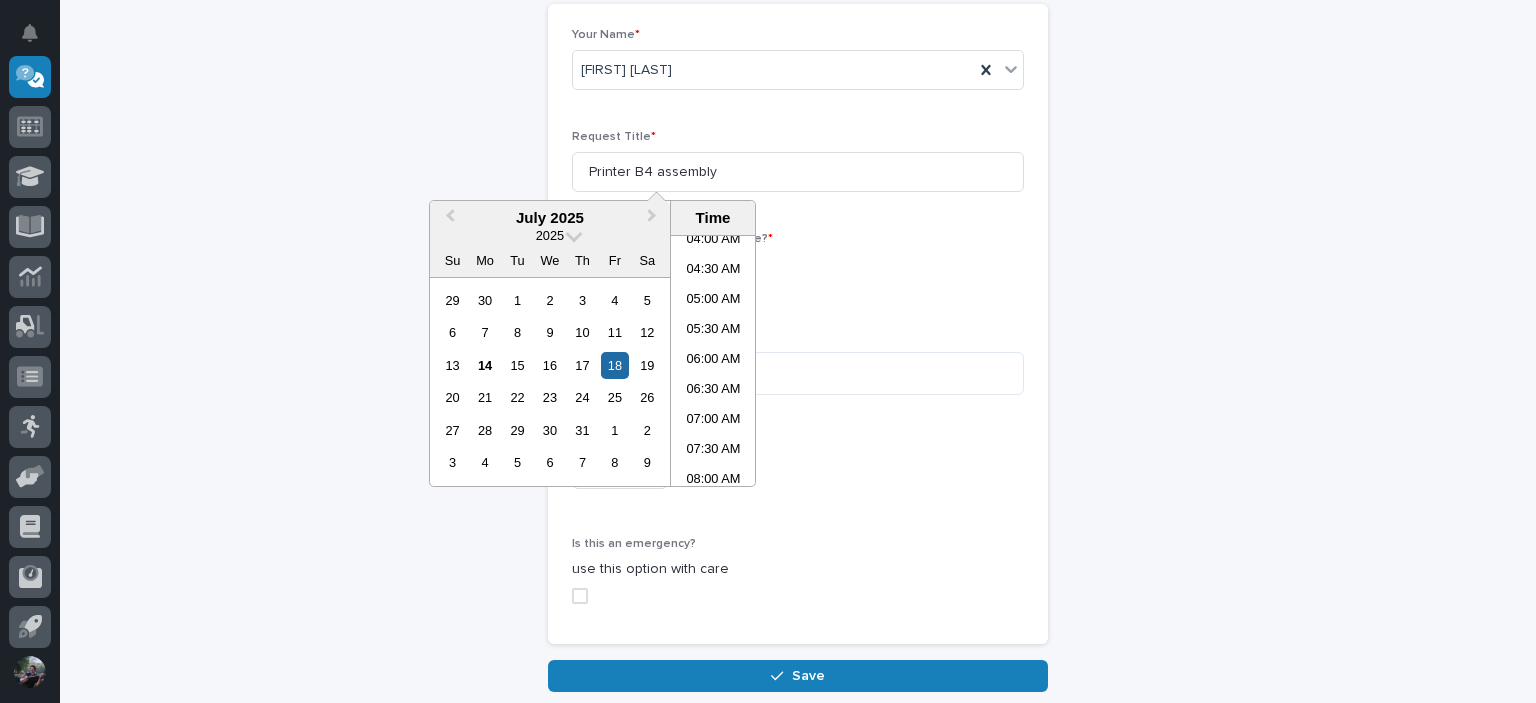 scroll, scrollTop: 330, scrollLeft: 0, axis: vertical 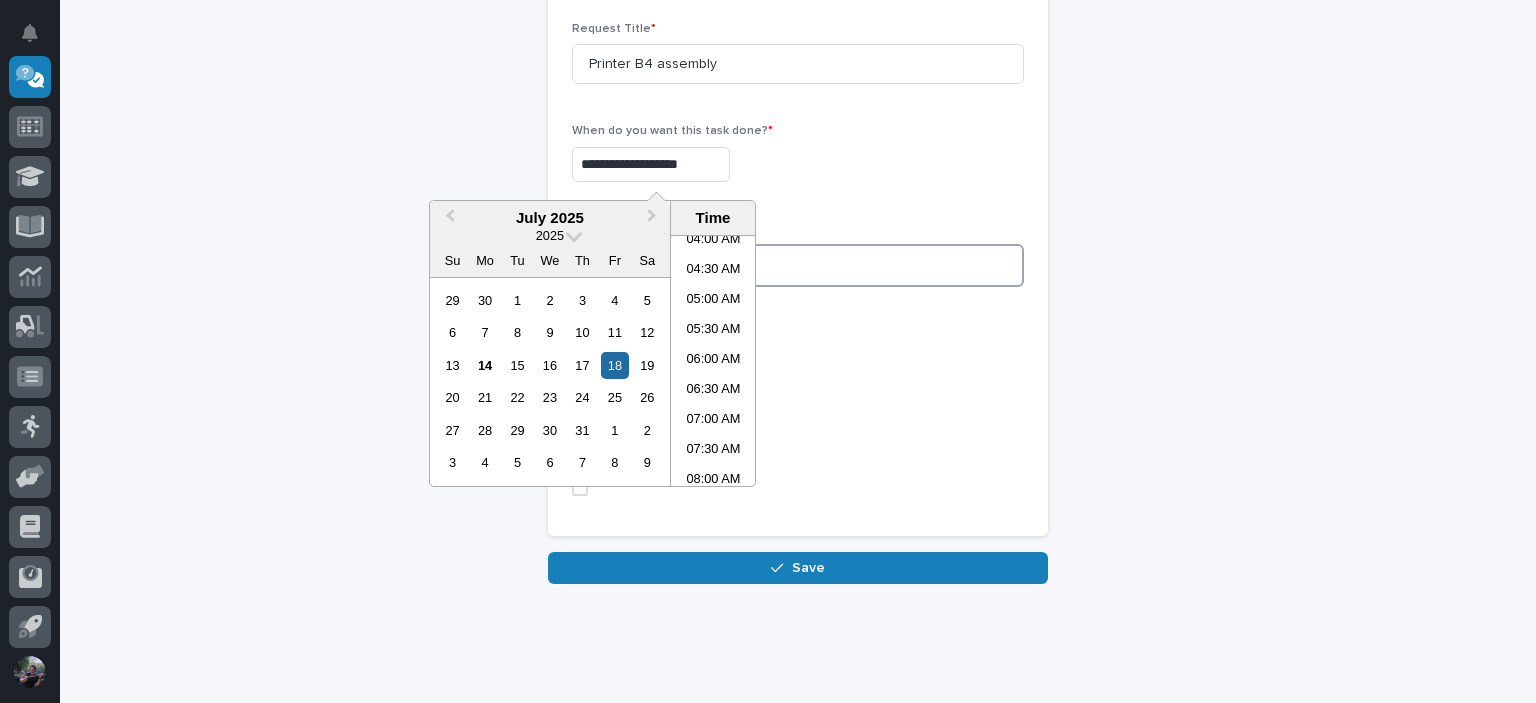 click at bounding box center [798, 265] 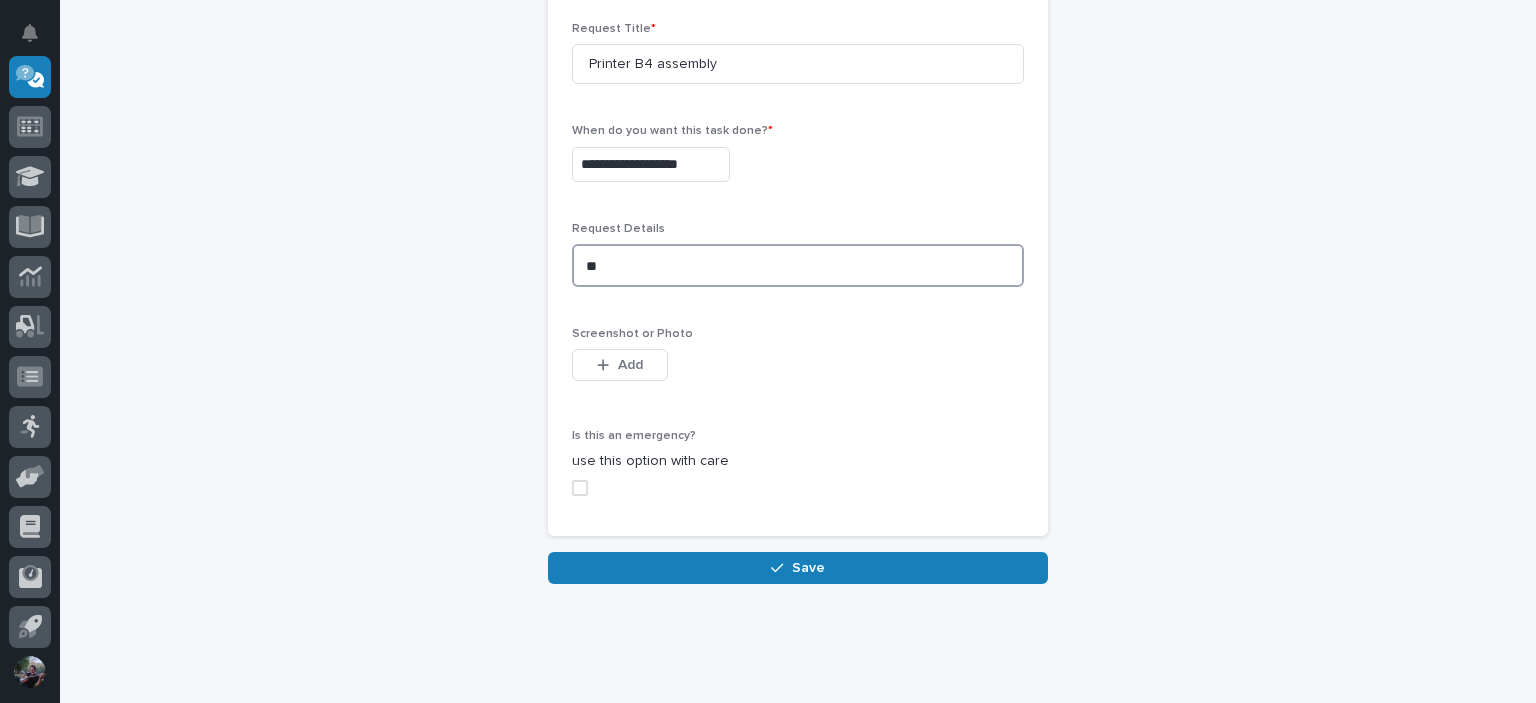 type on "*" 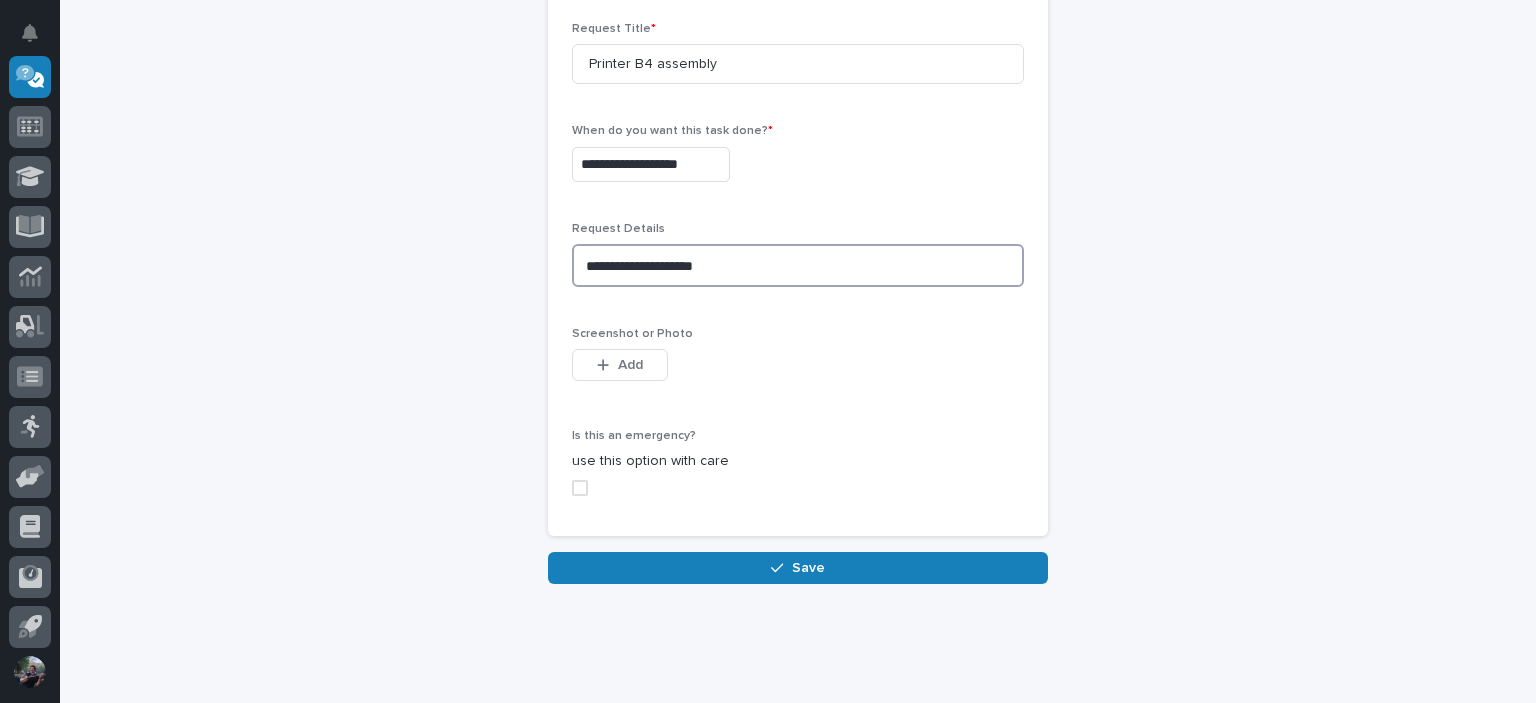 click on "**********" at bounding box center [798, 265] 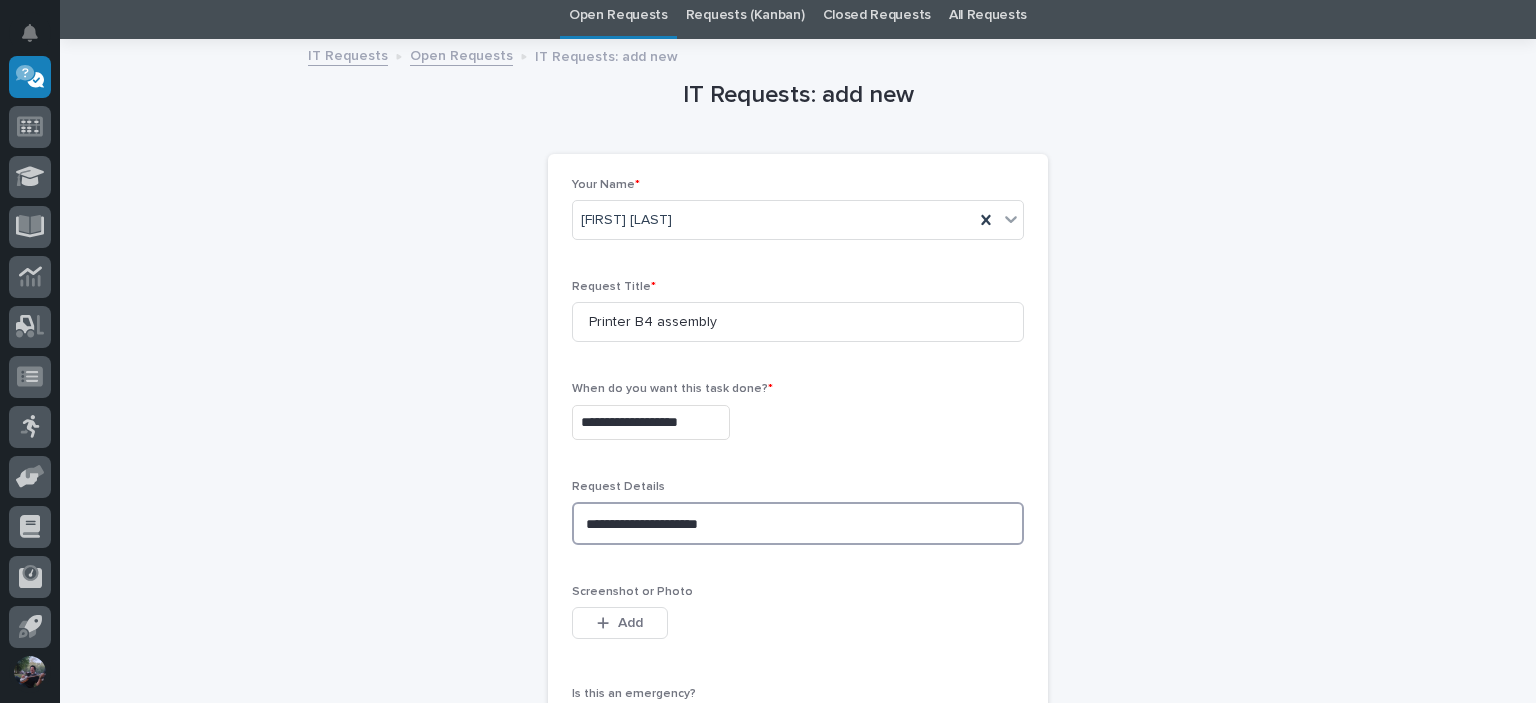scroll, scrollTop: 133, scrollLeft: 0, axis: vertical 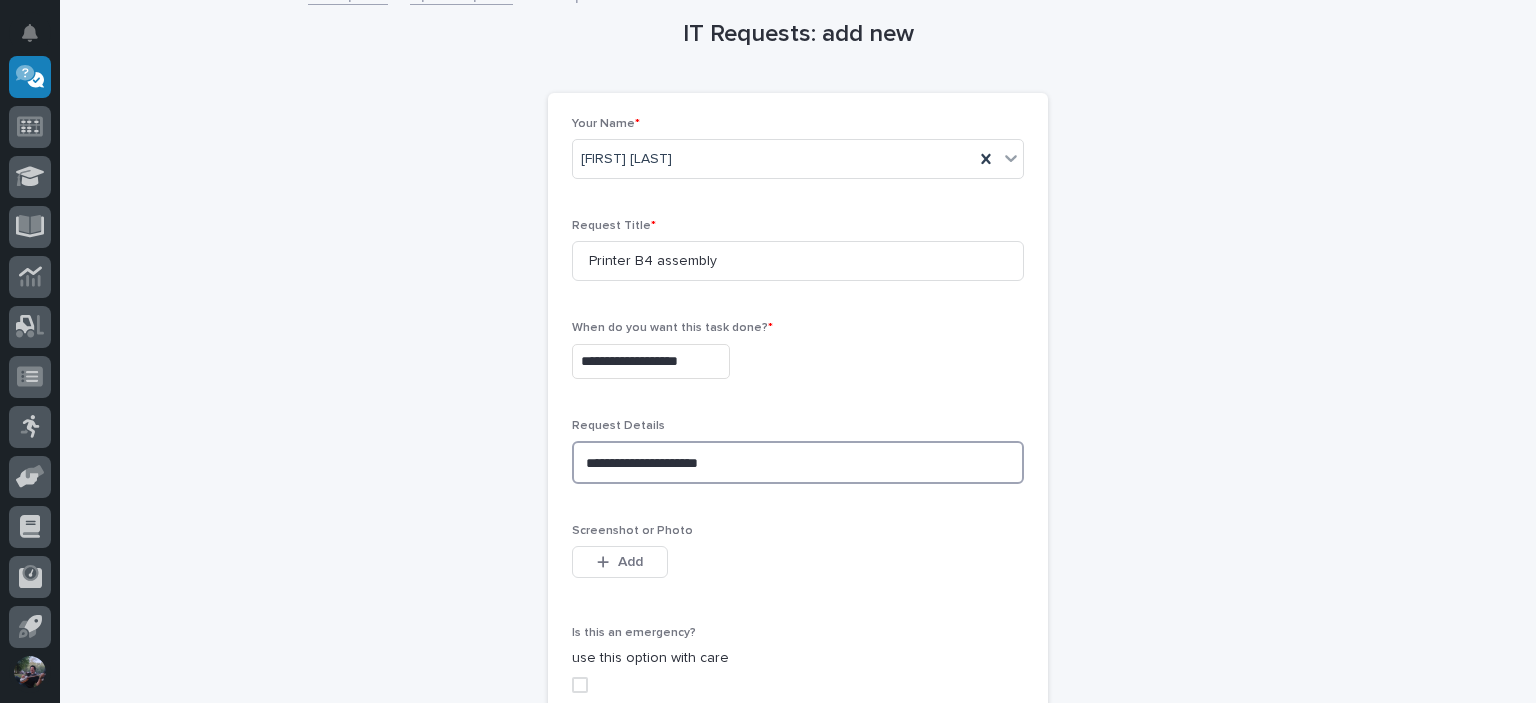 click on "**********" at bounding box center (798, 462) 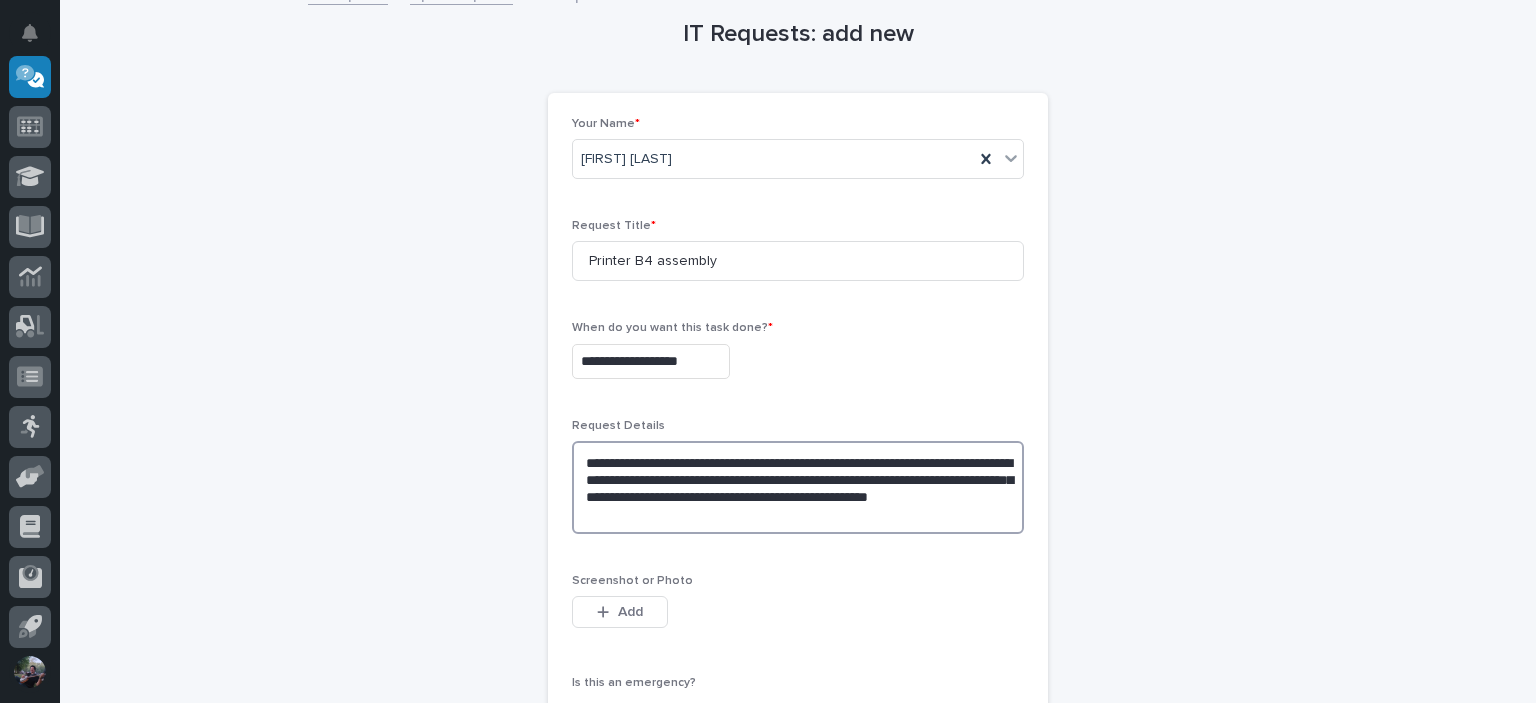 click on "**********" at bounding box center (798, 487) 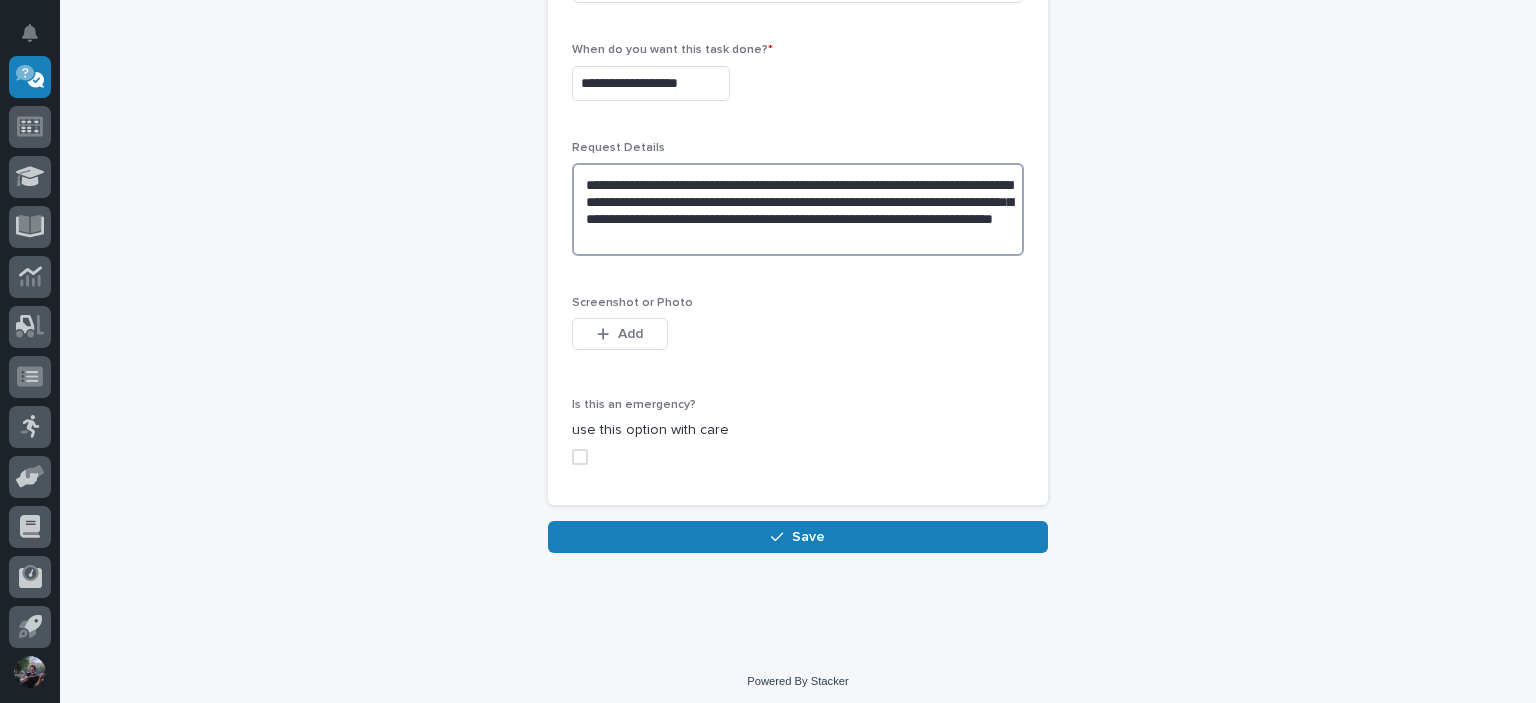scroll, scrollTop: 416, scrollLeft: 0, axis: vertical 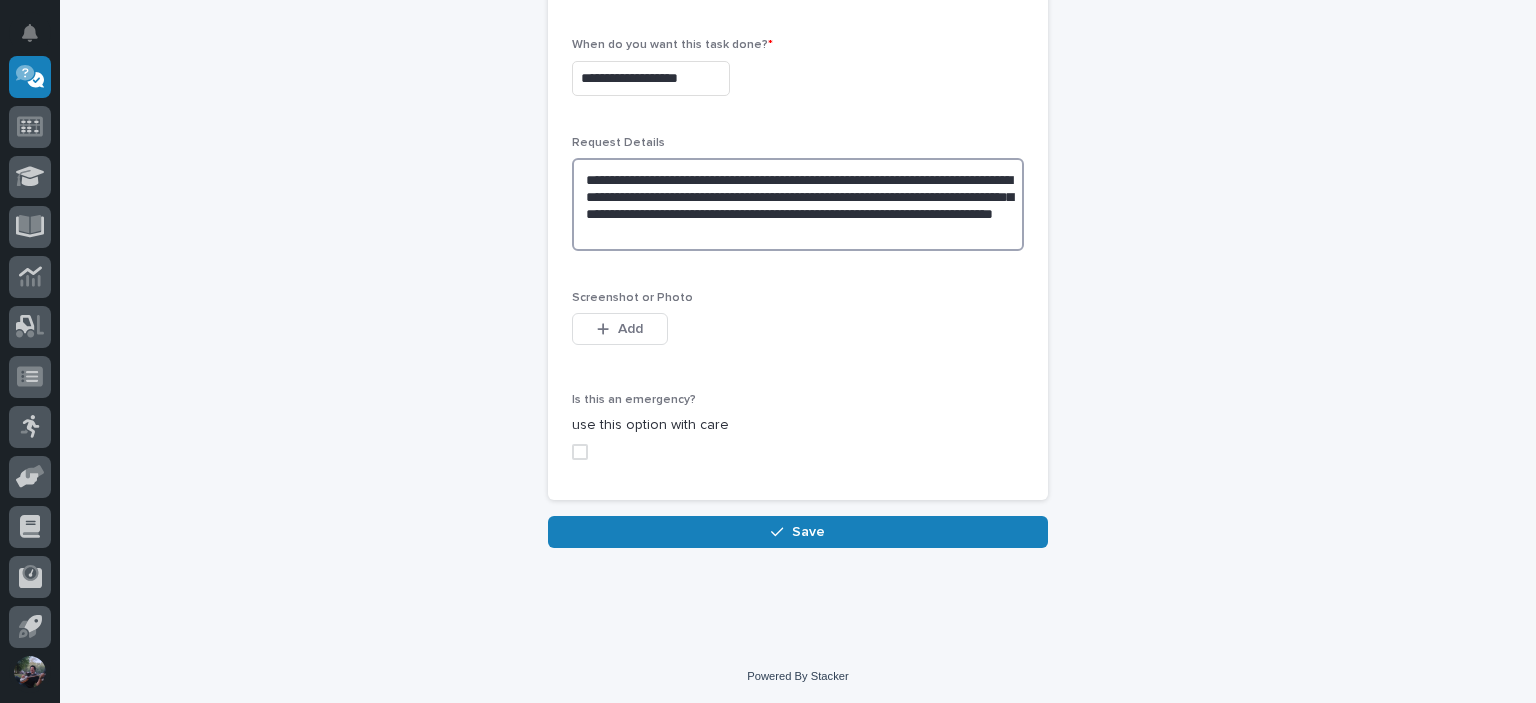 click on "**********" at bounding box center [798, 204] 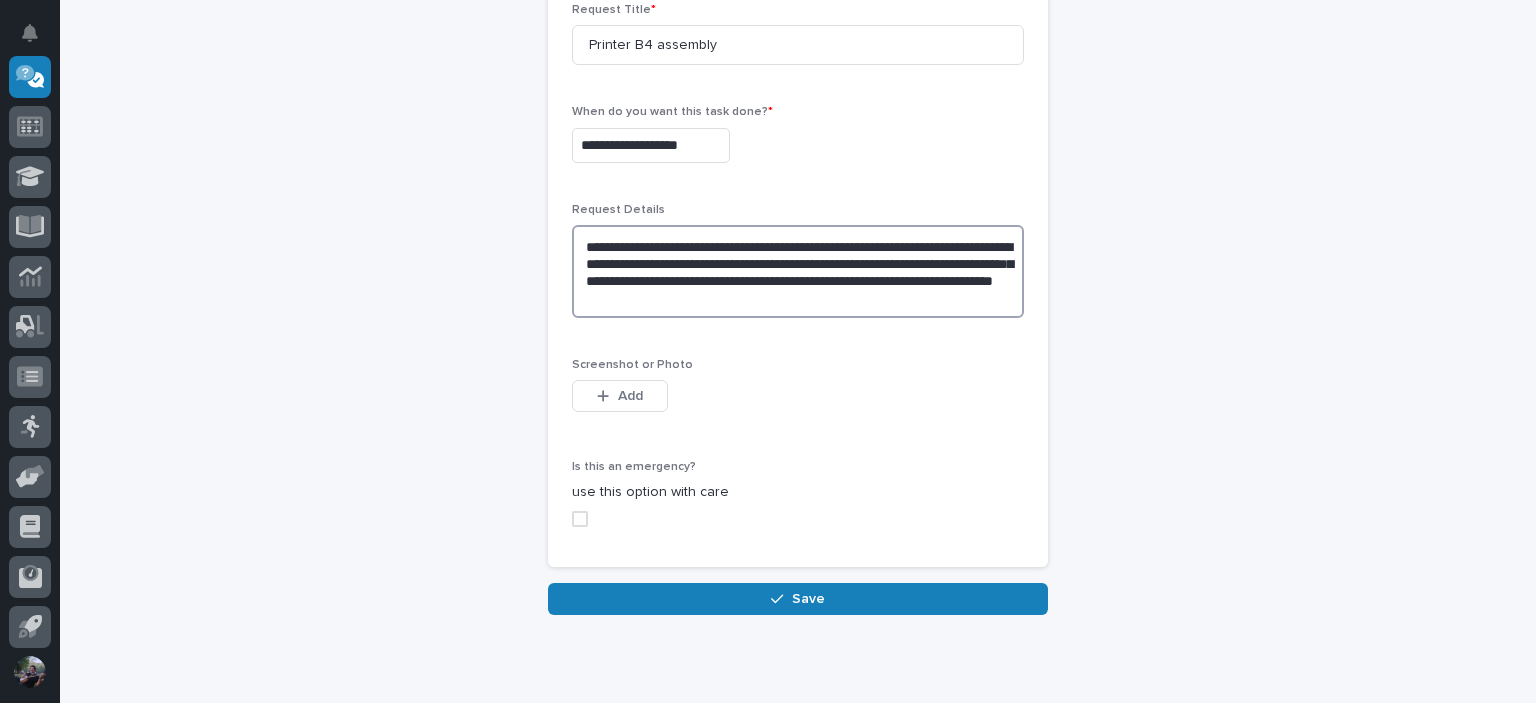 scroll, scrollTop: 416, scrollLeft: 0, axis: vertical 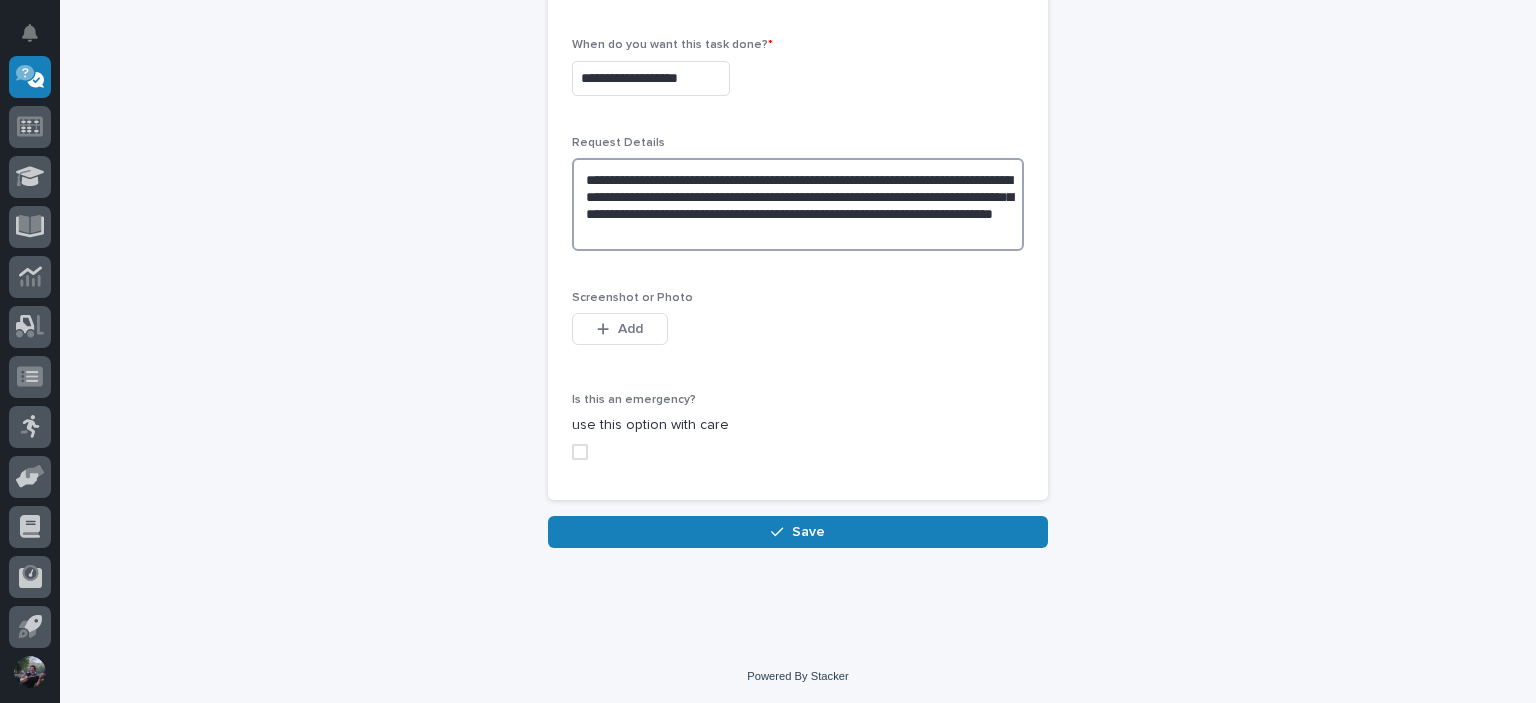 click on "**********" at bounding box center [798, 204] 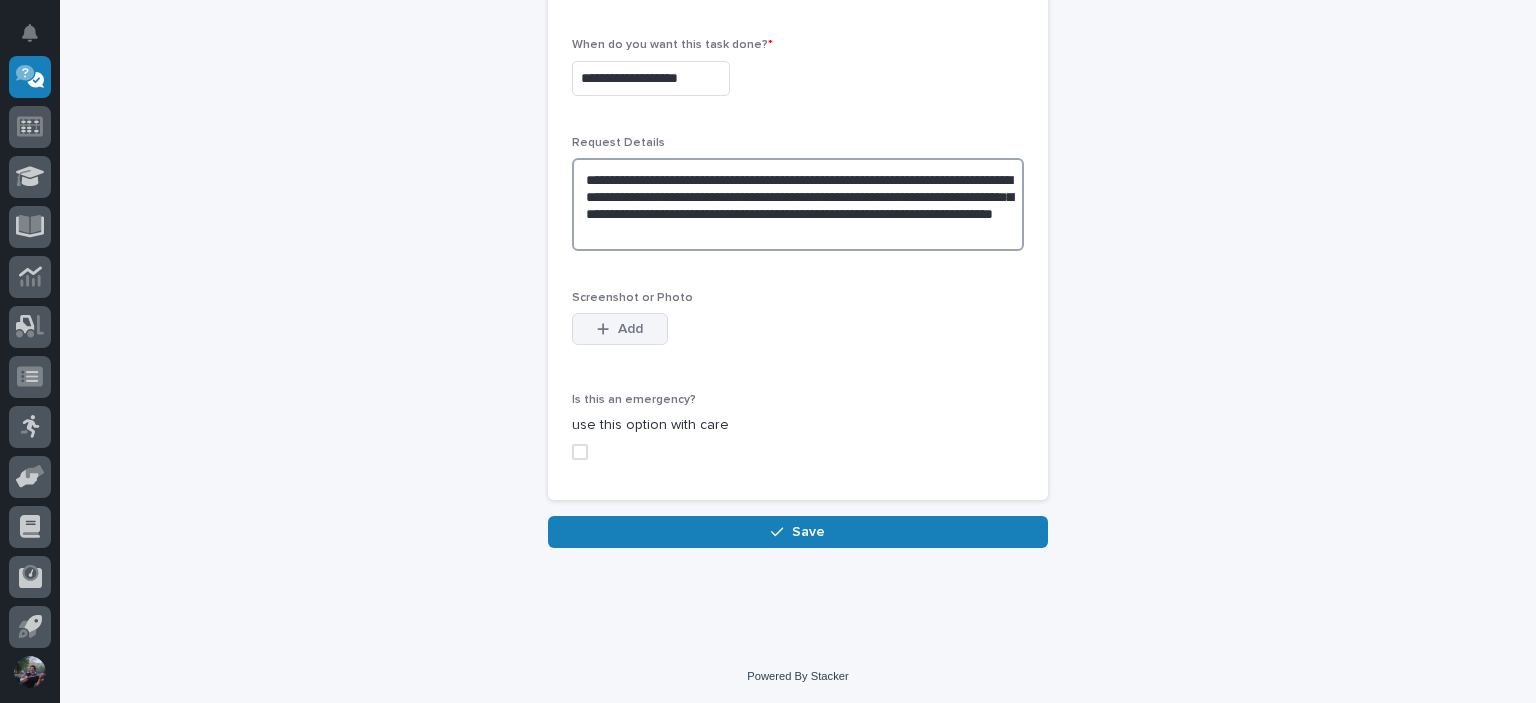 type on "**********" 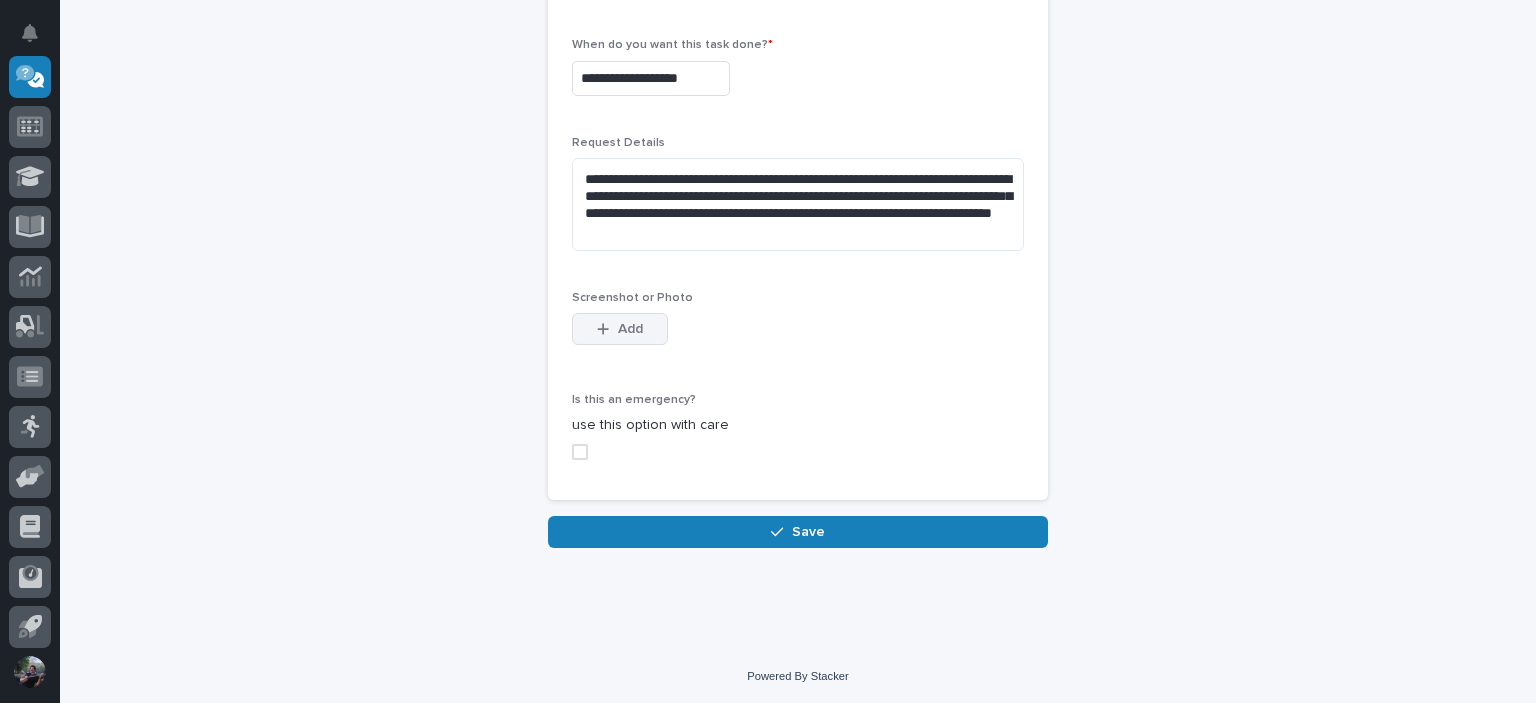 click on "Add" at bounding box center [630, 329] 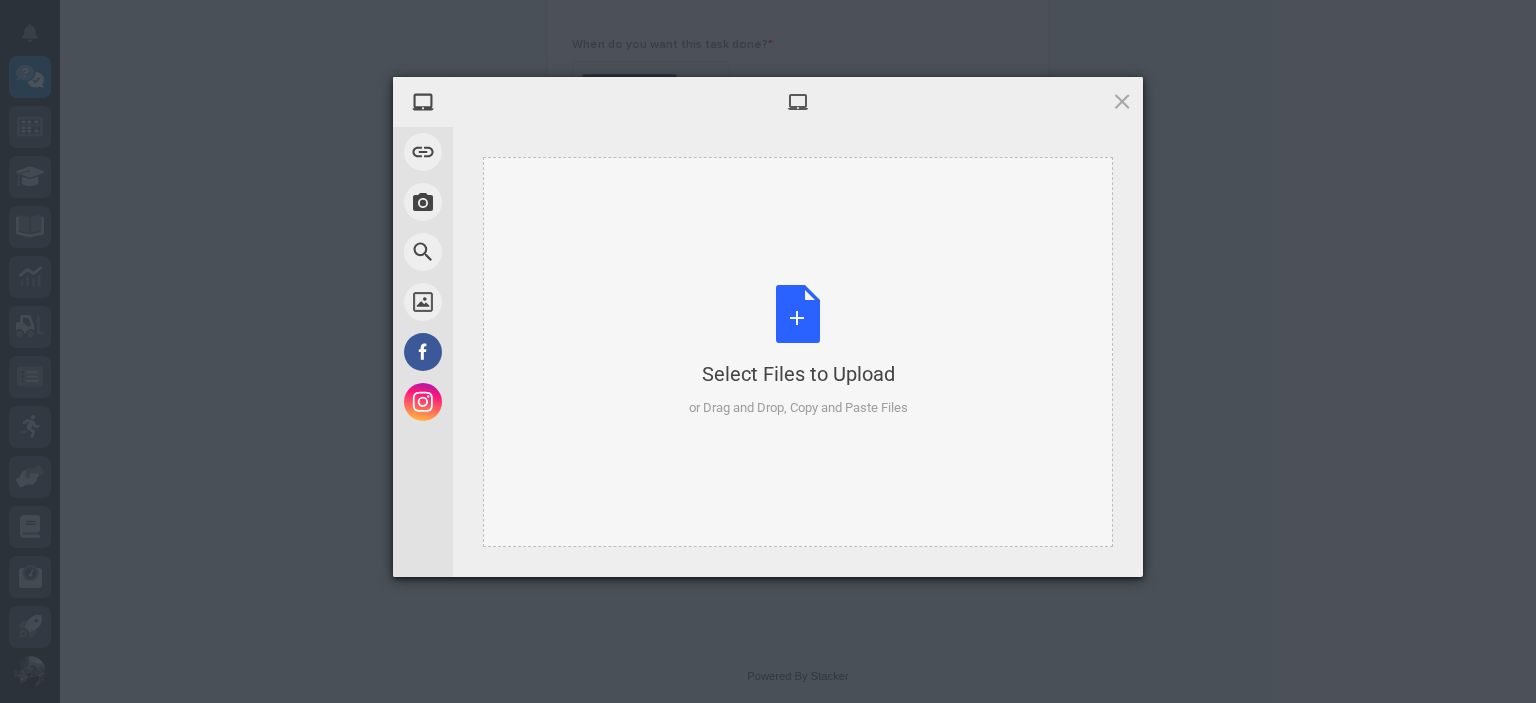 click on "Select Files to Upload
or Drag and Drop, Copy and Paste Files" at bounding box center [798, 351] 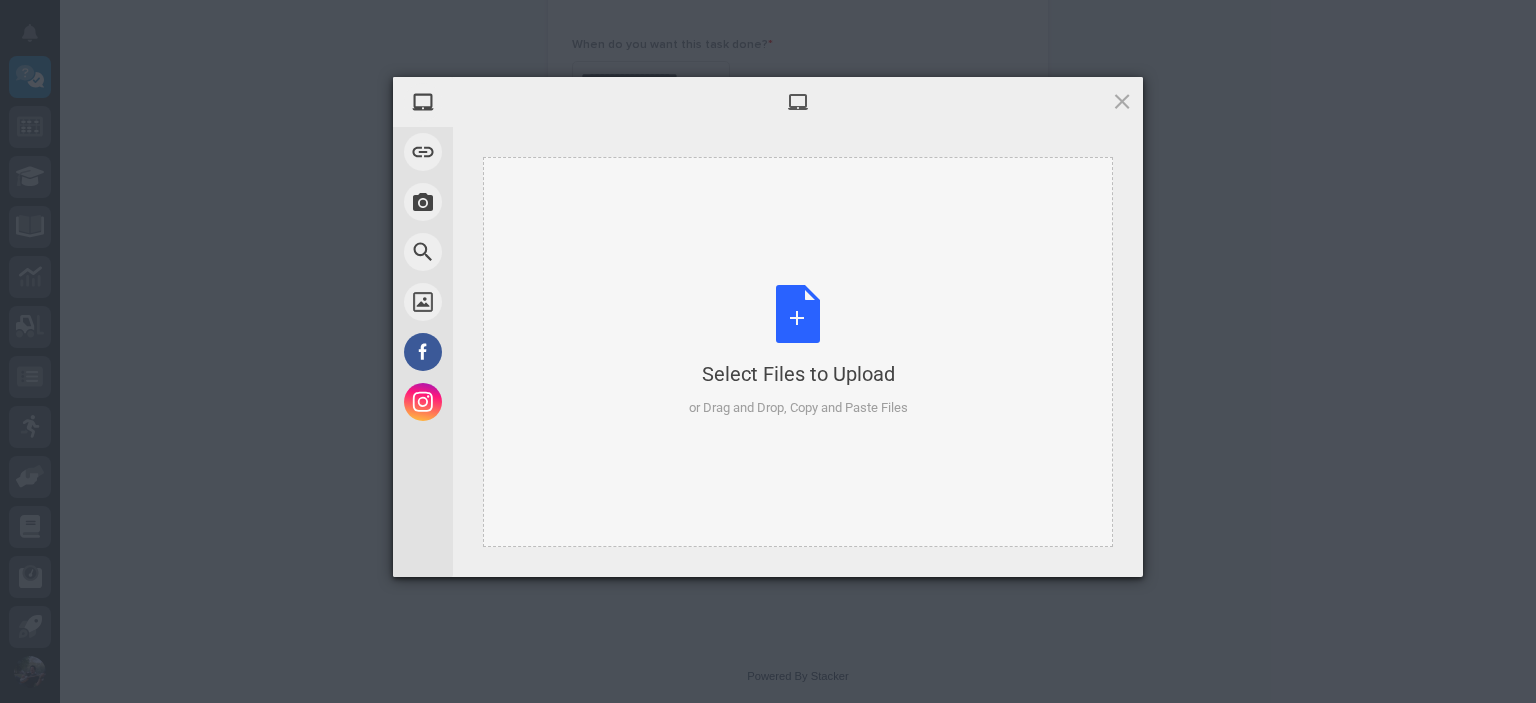 click on "Select Files to Upload
or Drag and Drop, Copy and Paste Files" at bounding box center [798, 351] 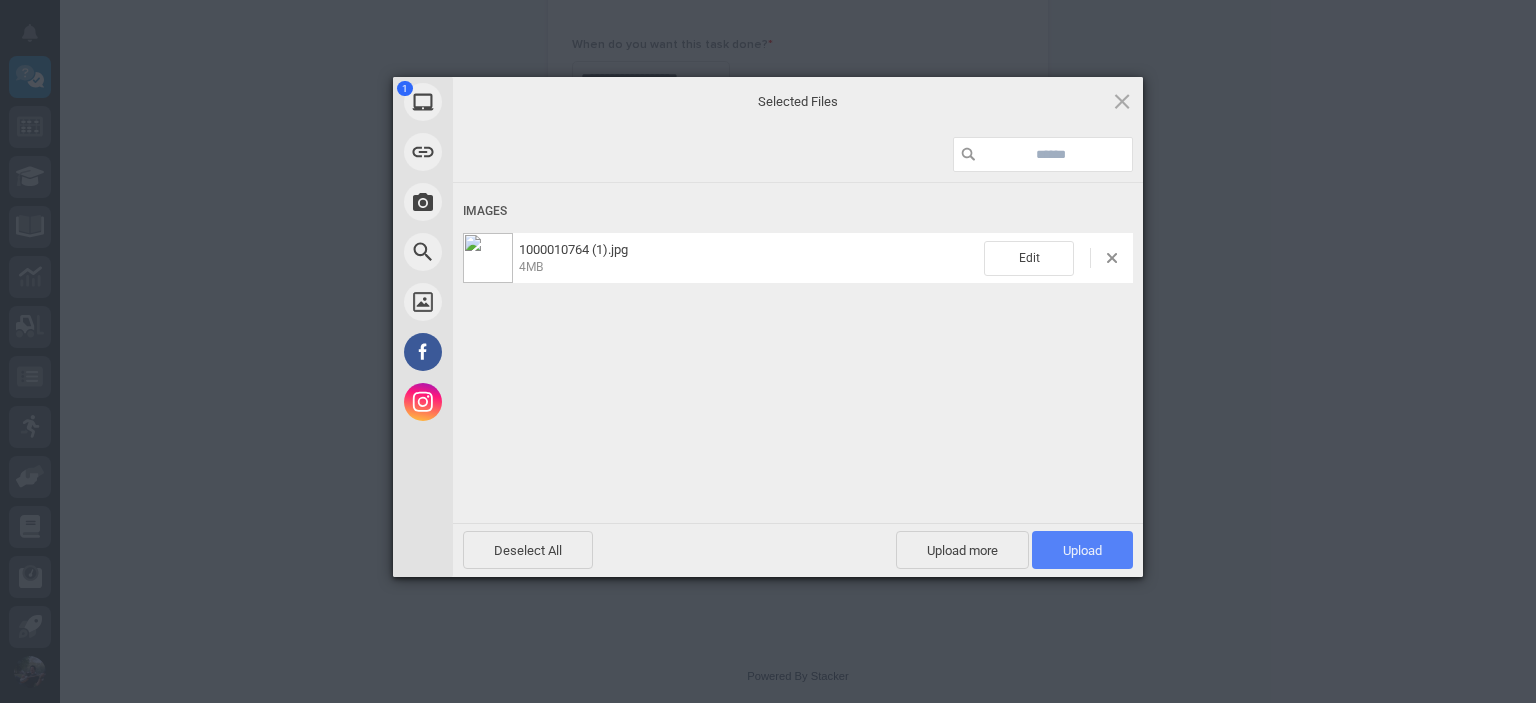 click on "Upload
1" at bounding box center [1082, 550] 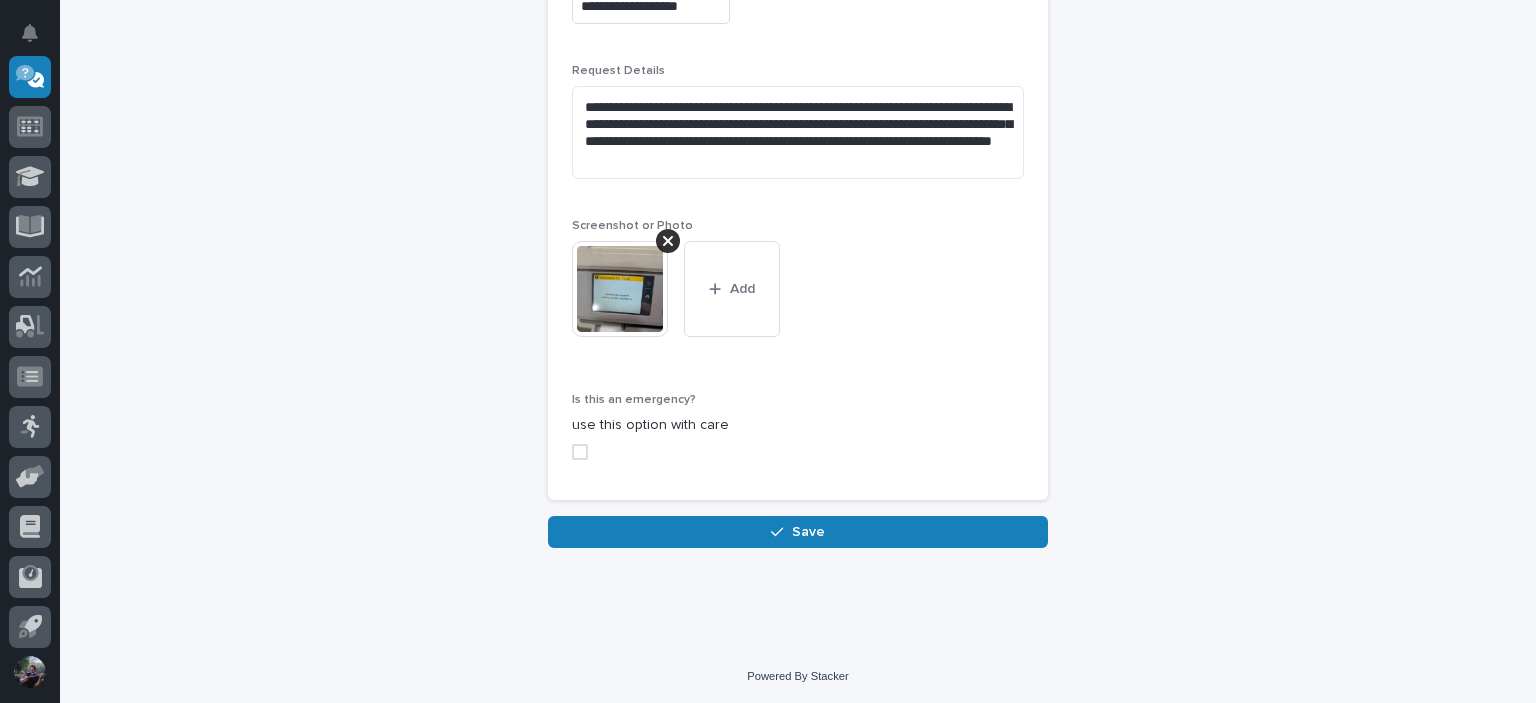 scroll, scrollTop: 0, scrollLeft: 0, axis: both 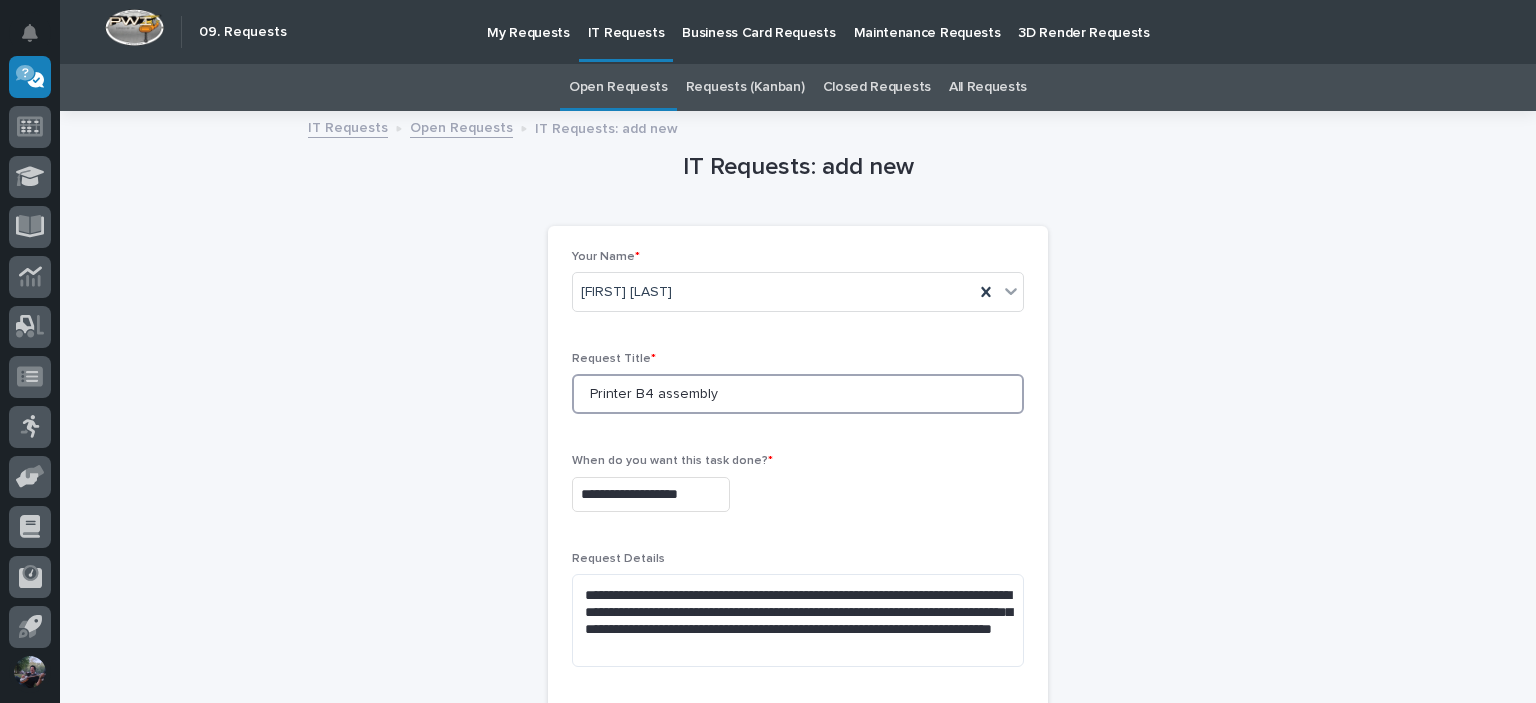 click on "Printer B4 assembly" at bounding box center [798, 394] 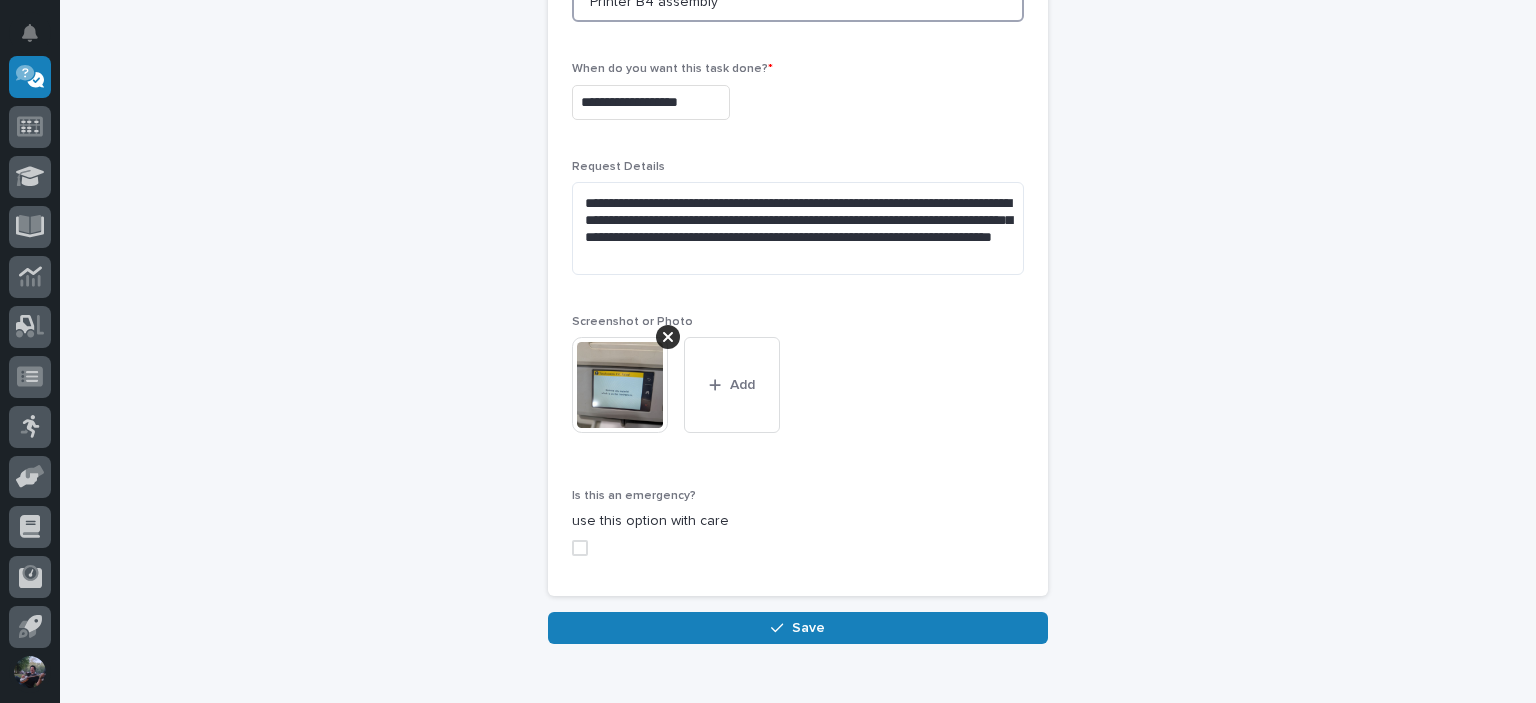 scroll, scrollTop: 488, scrollLeft: 0, axis: vertical 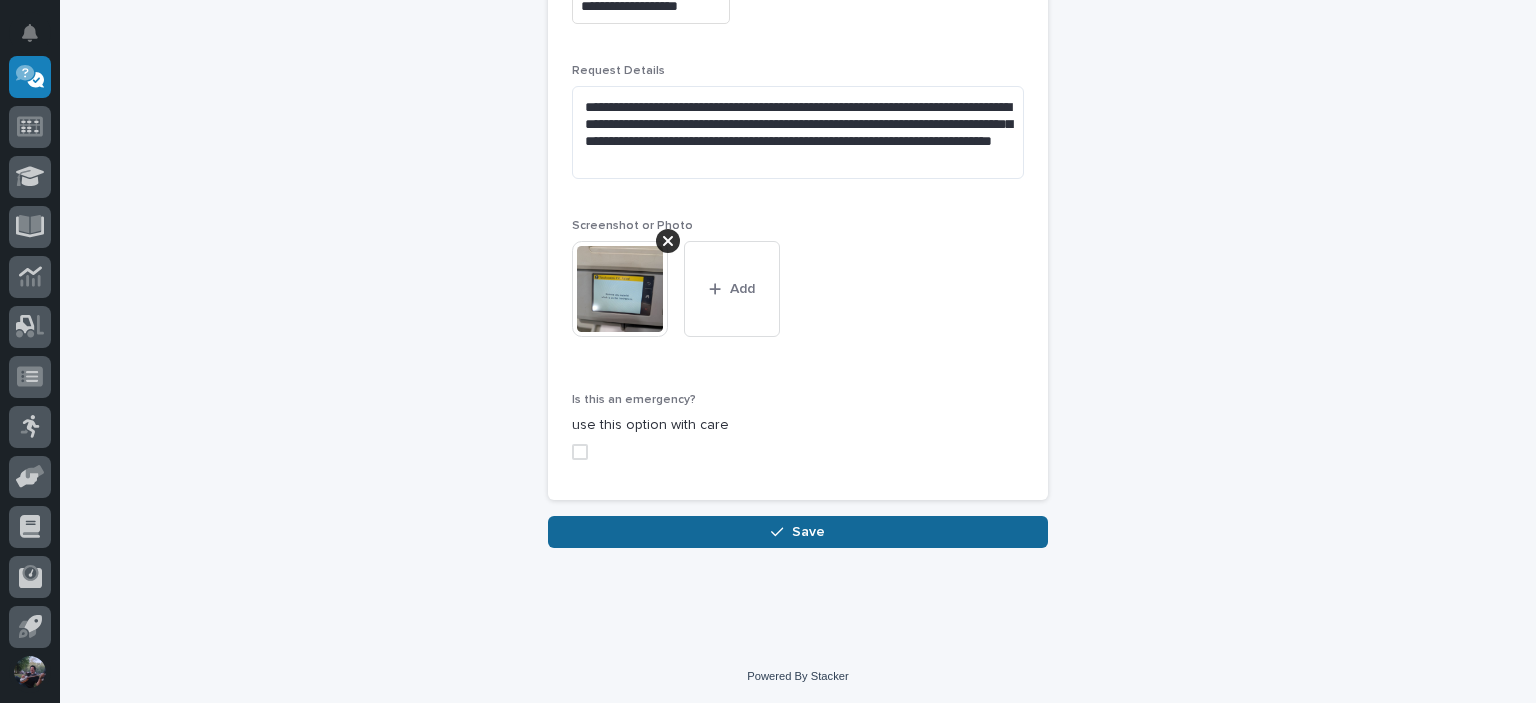type on "Printer B4 assembly" 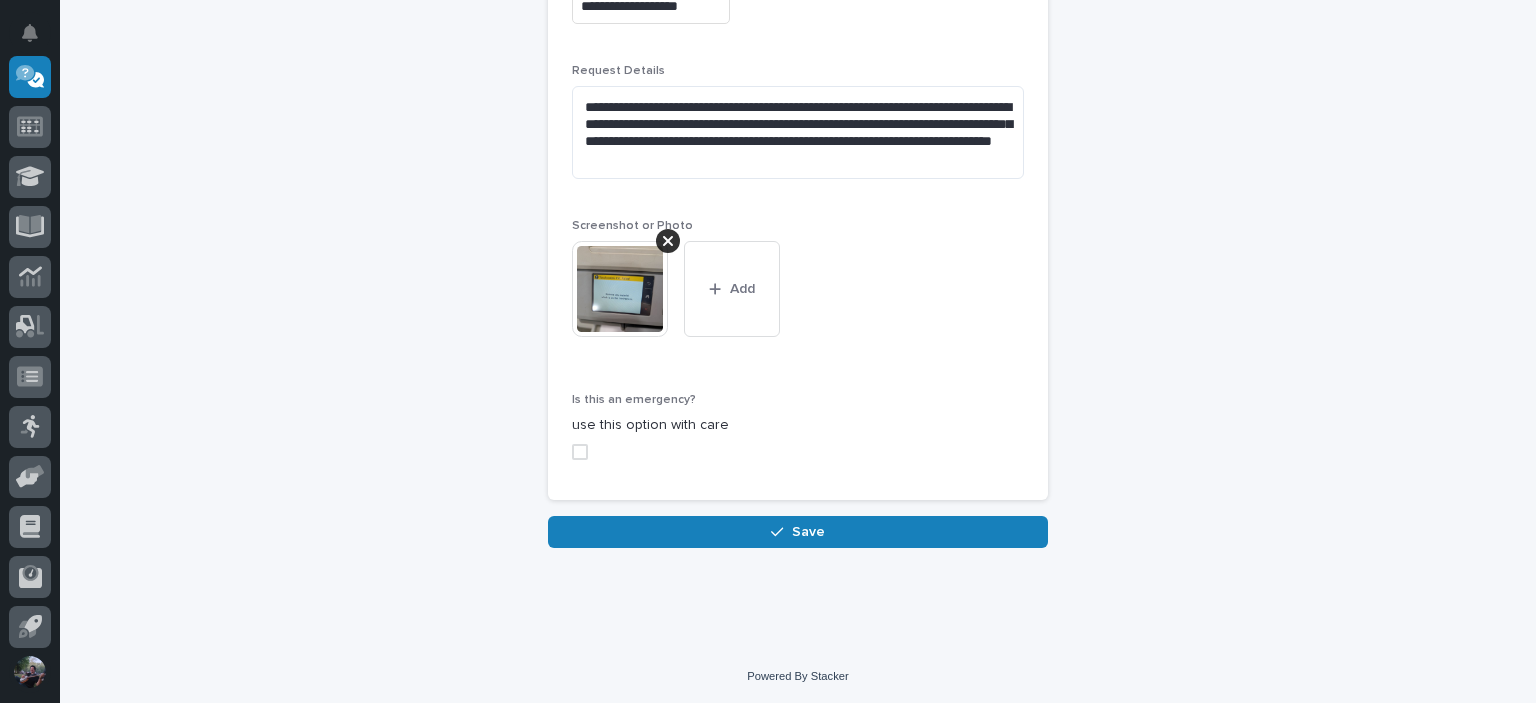 click on "Save" at bounding box center [808, 532] 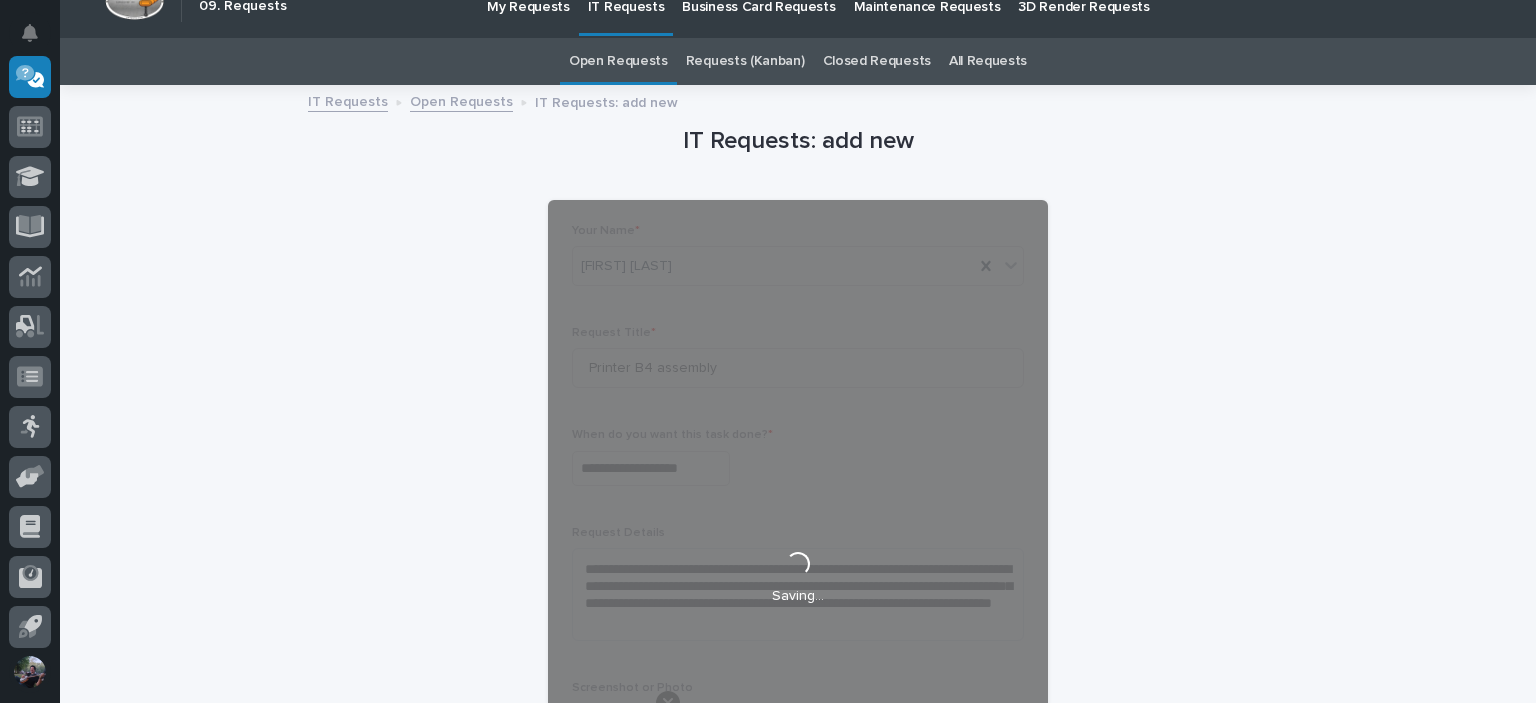 scroll, scrollTop: 22, scrollLeft: 0, axis: vertical 